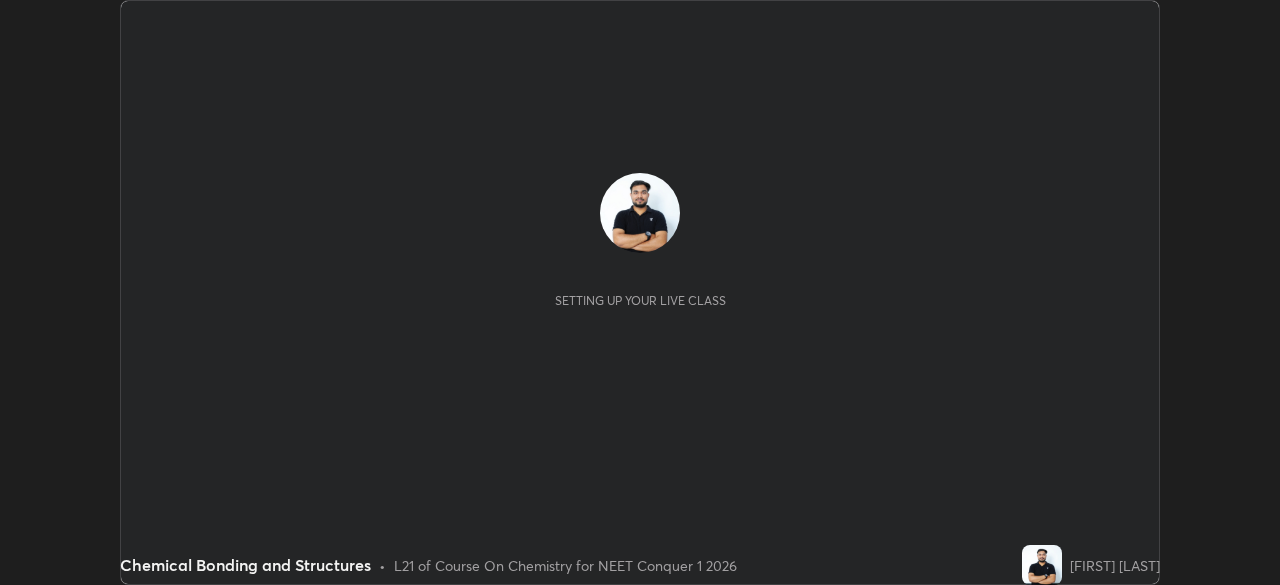 scroll, scrollTop: 0, scrollLeft: 0, axis: both 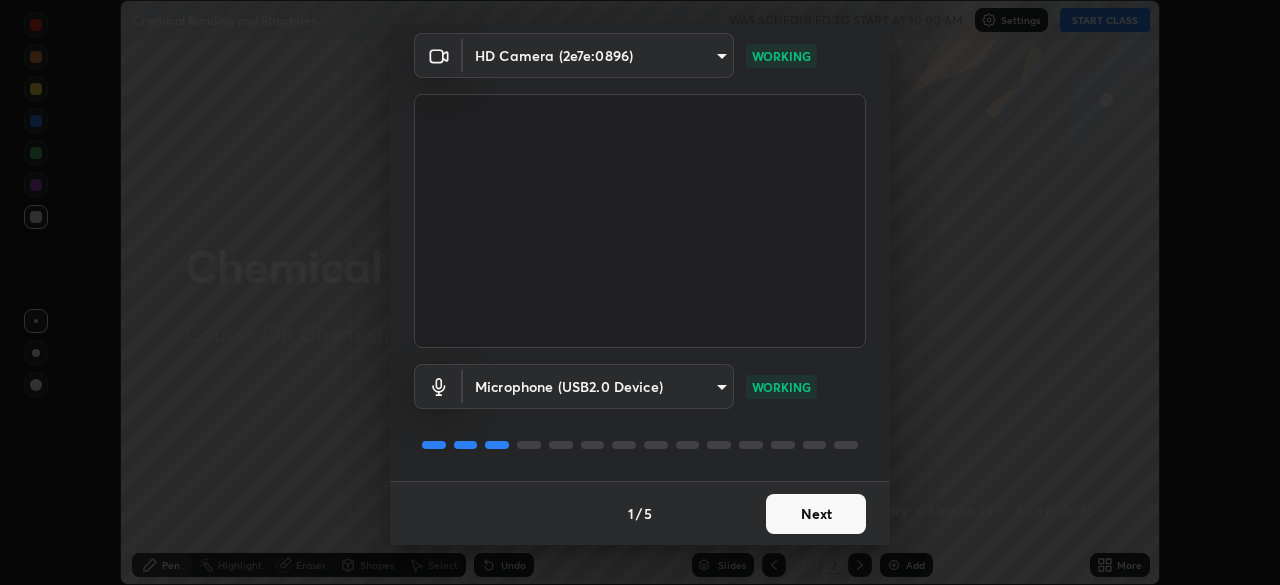 click on "Next" at bounding box center (816, 514) 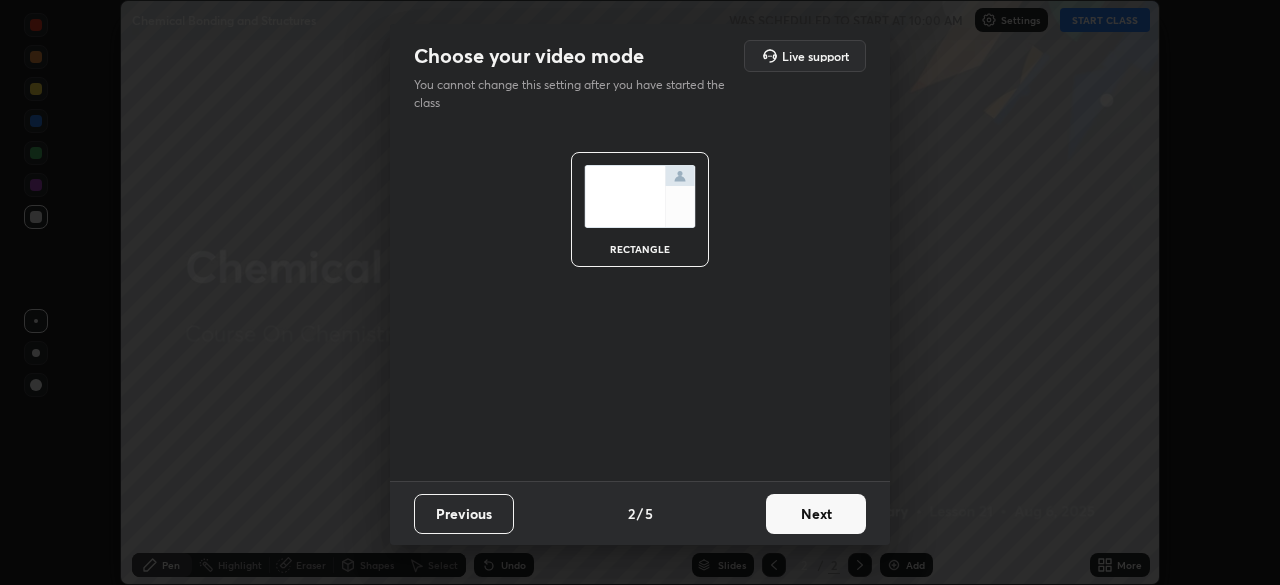 scroll, scrollTop: 0, scrollLeft: 0, axis: both 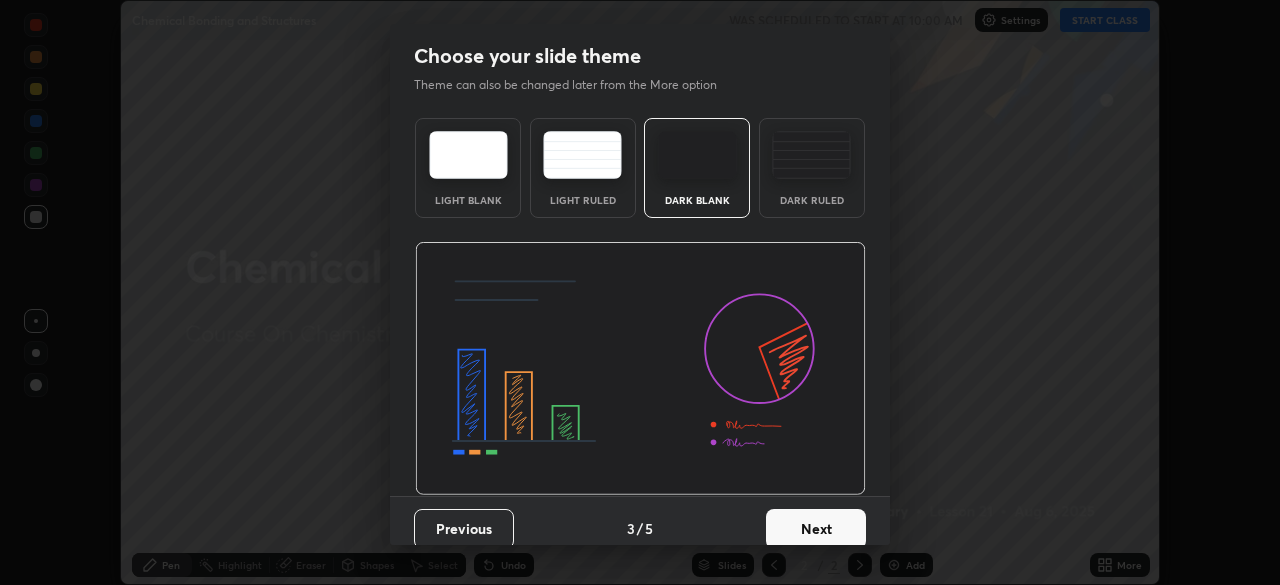 click on "Next" at bounding box center [816, 529] 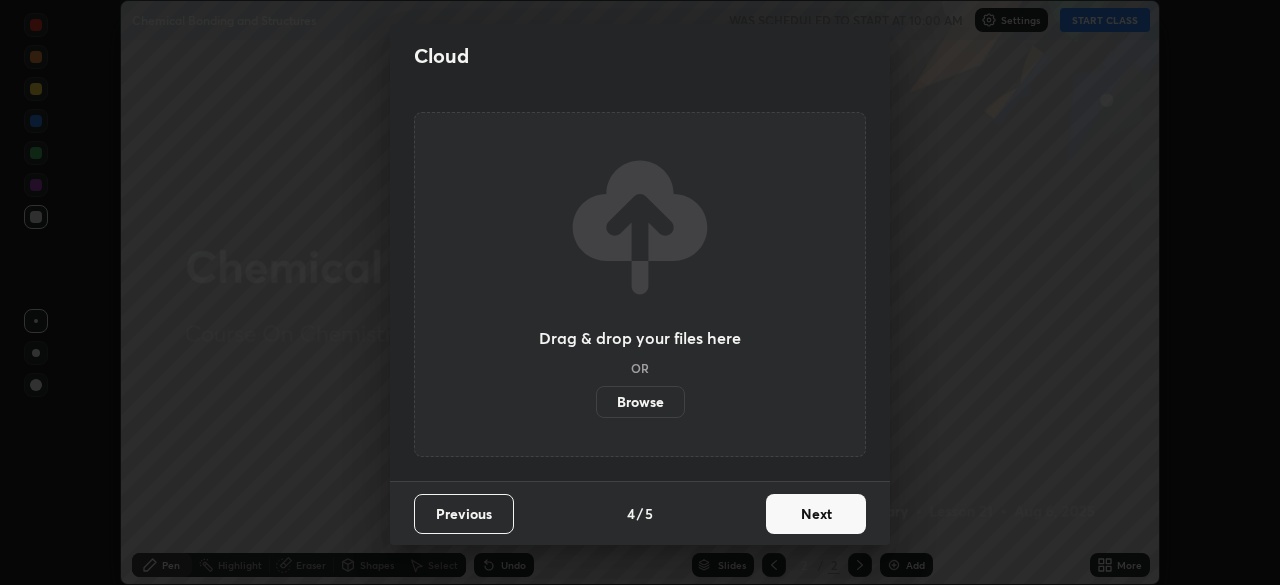 click on "Next" at bounding box center (816, 514) 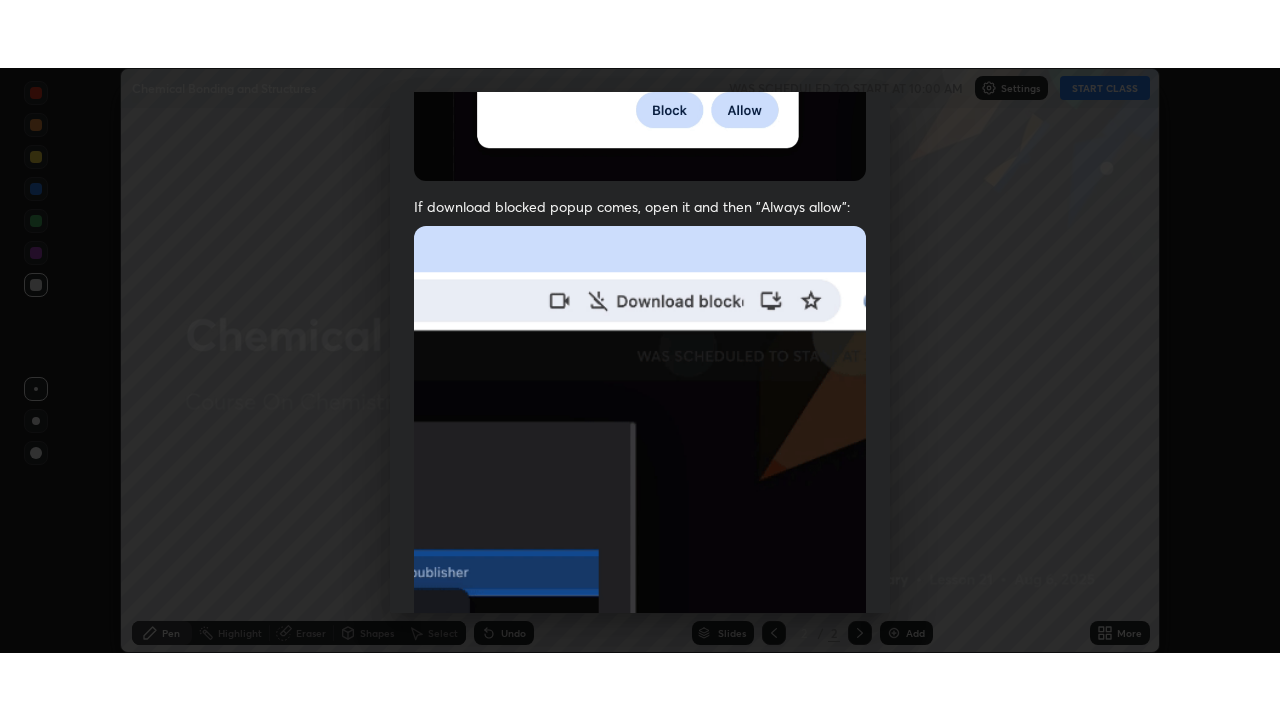 scroll, scrollTop: 479, scrollLeft: 0, axis: vertical 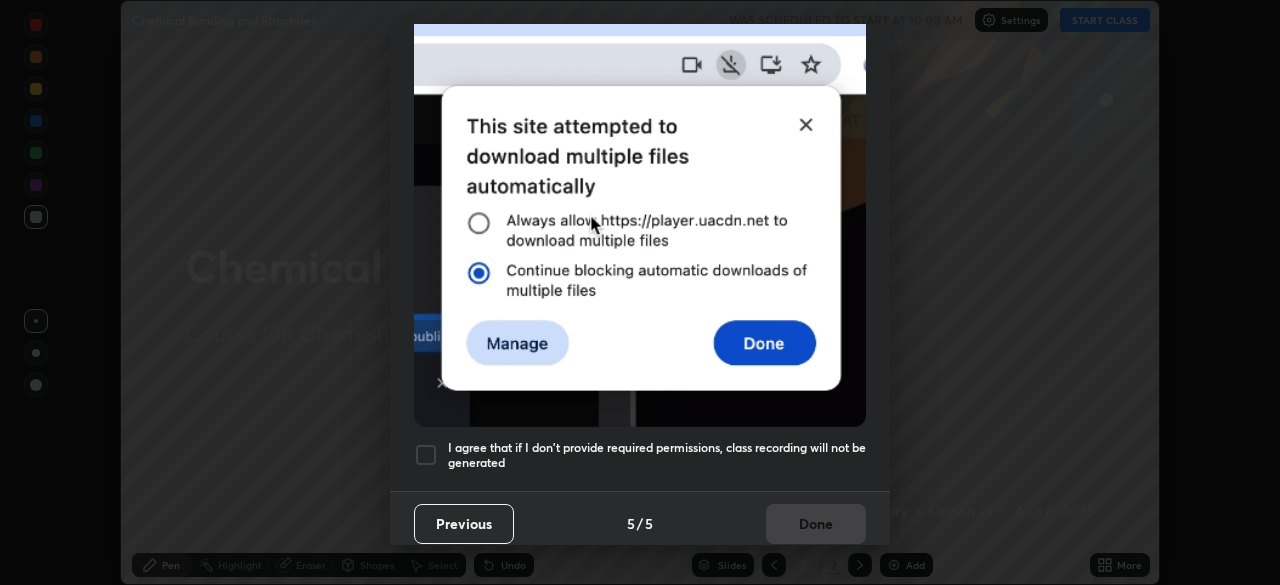 click at bounding box center [426, 455] 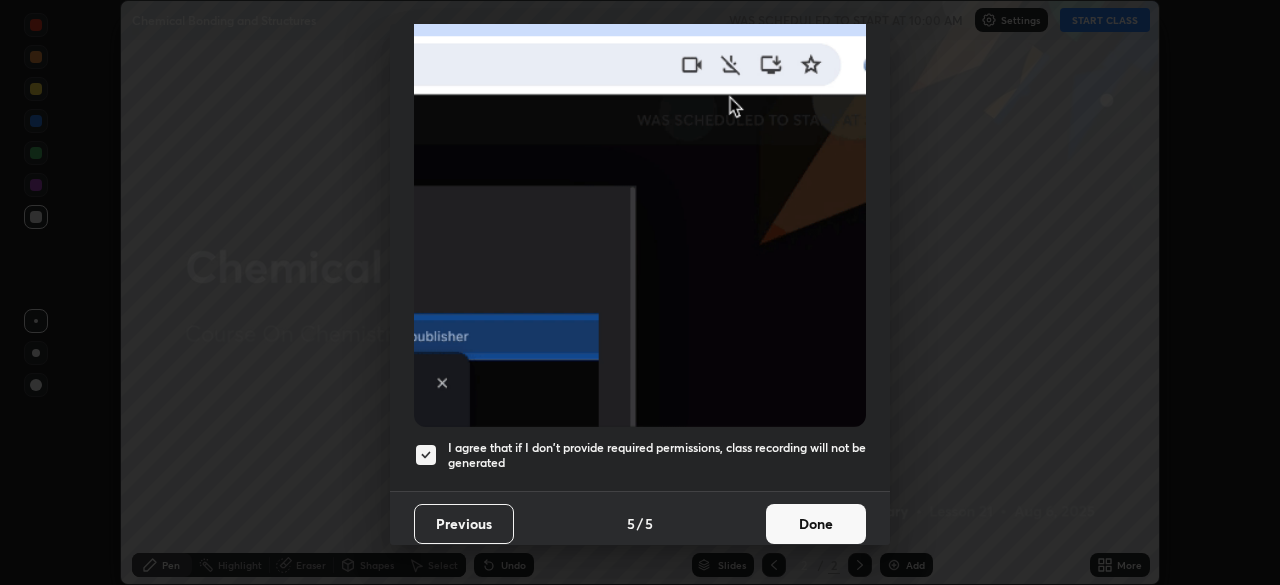 click on "Done" at bounding box center (816, 524) 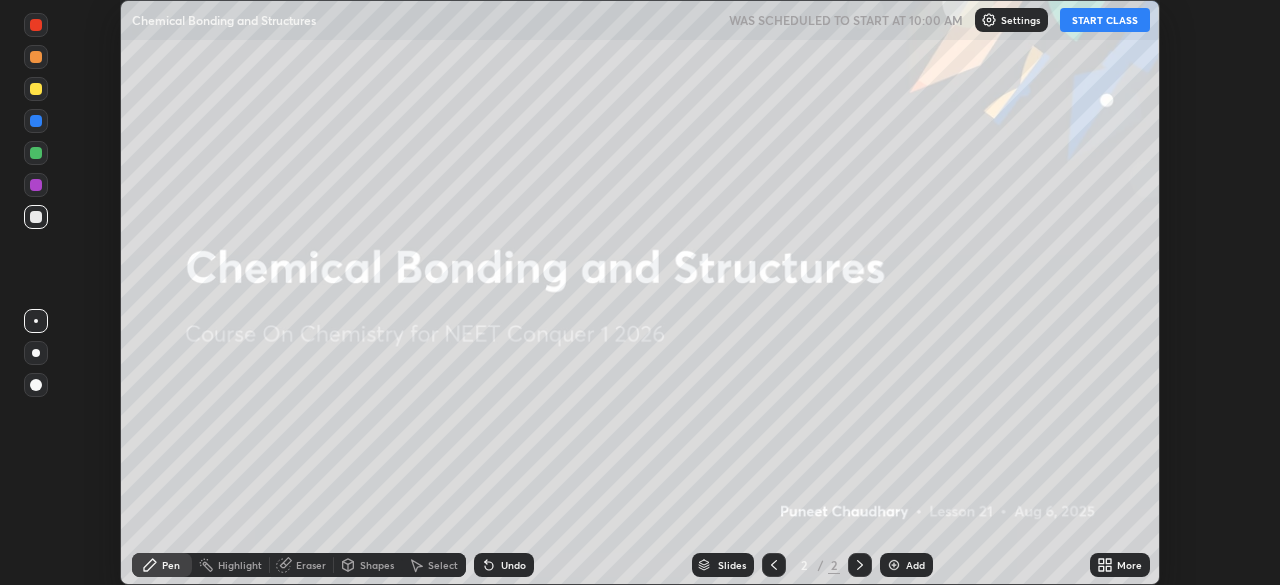 click on "START CLASS" at bounding box center (1105, 20) 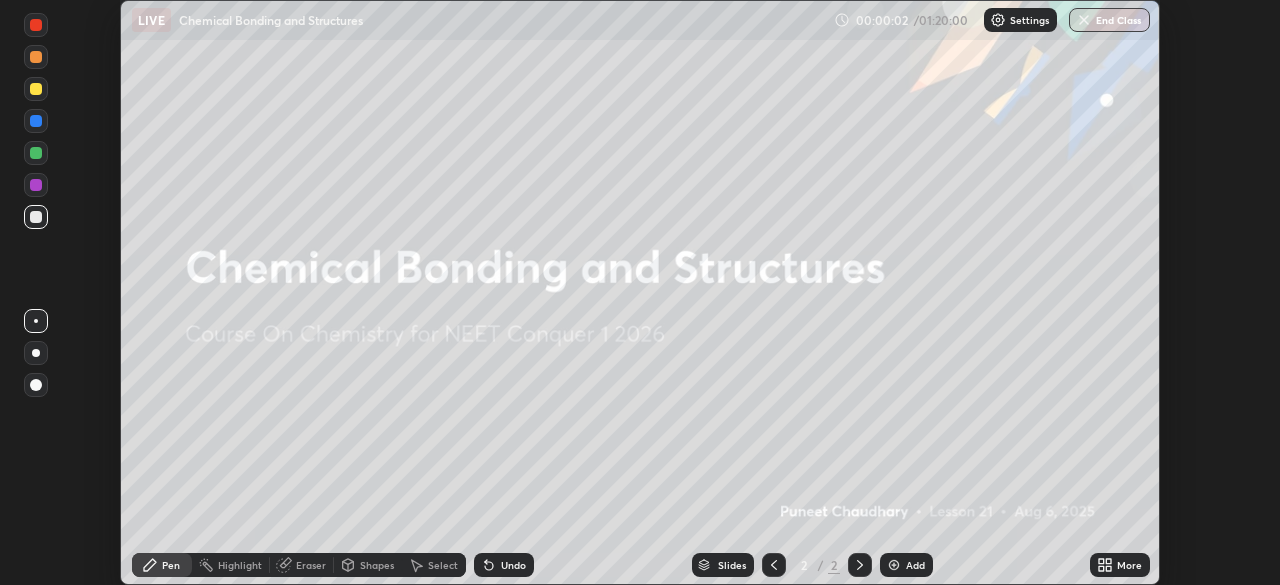 click 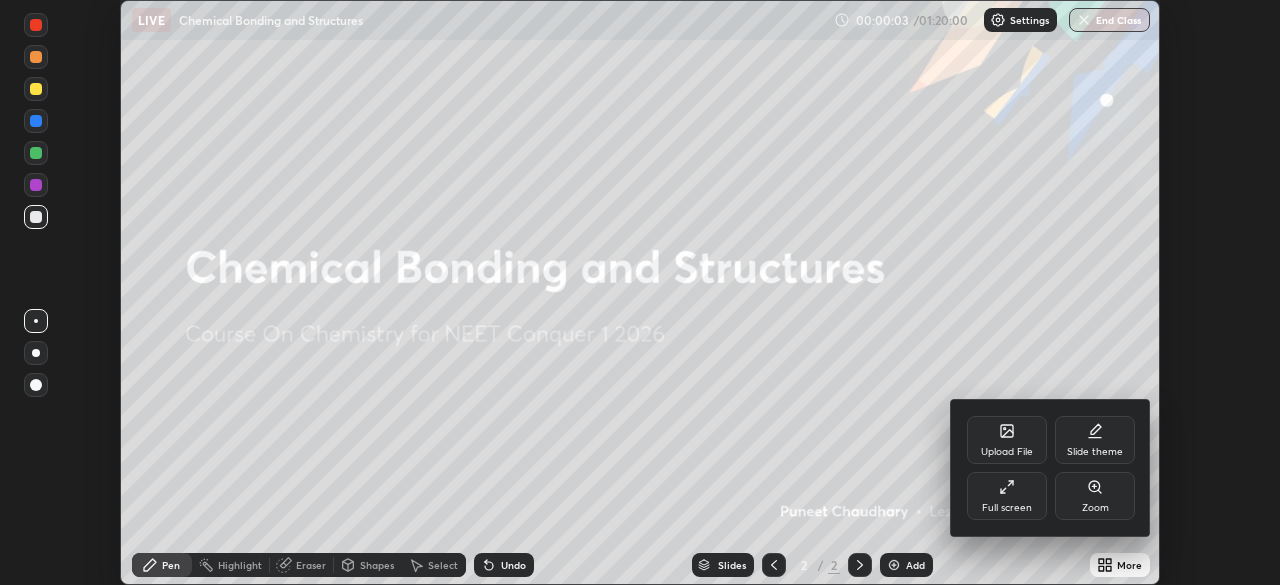 click 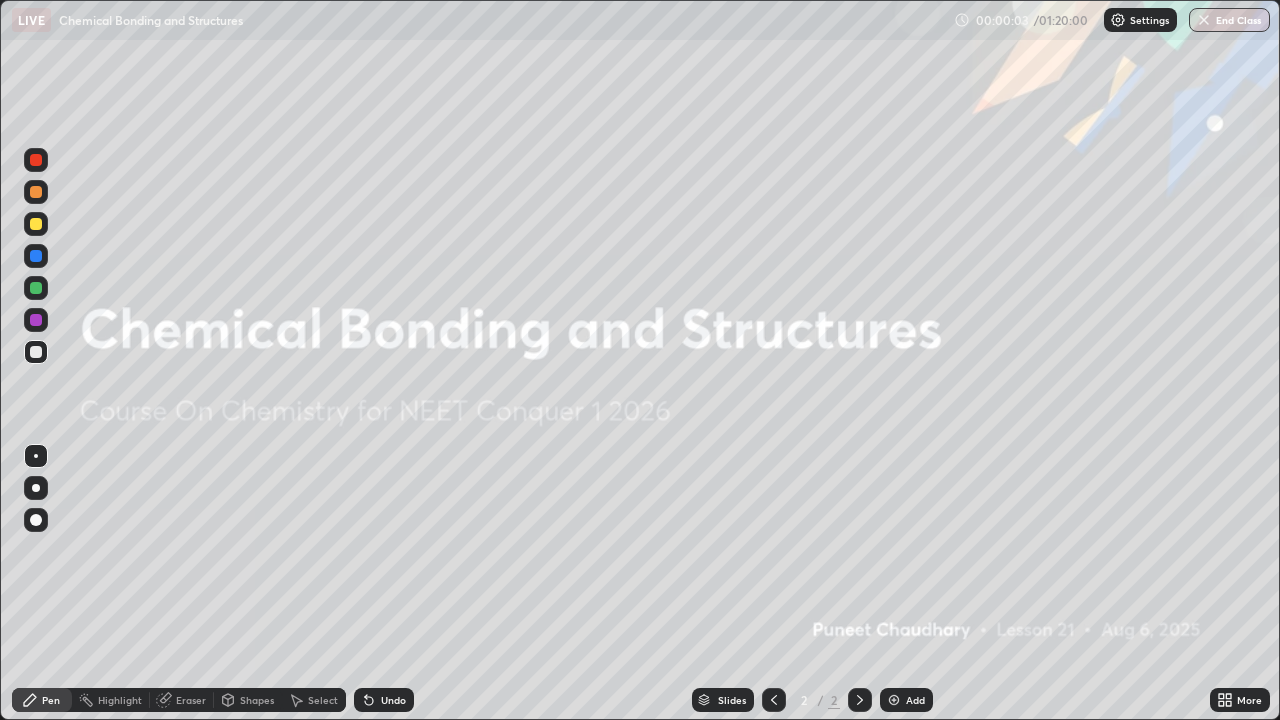 scroll, scrollTop: 99280, scrollLeft: 98720, axis: both 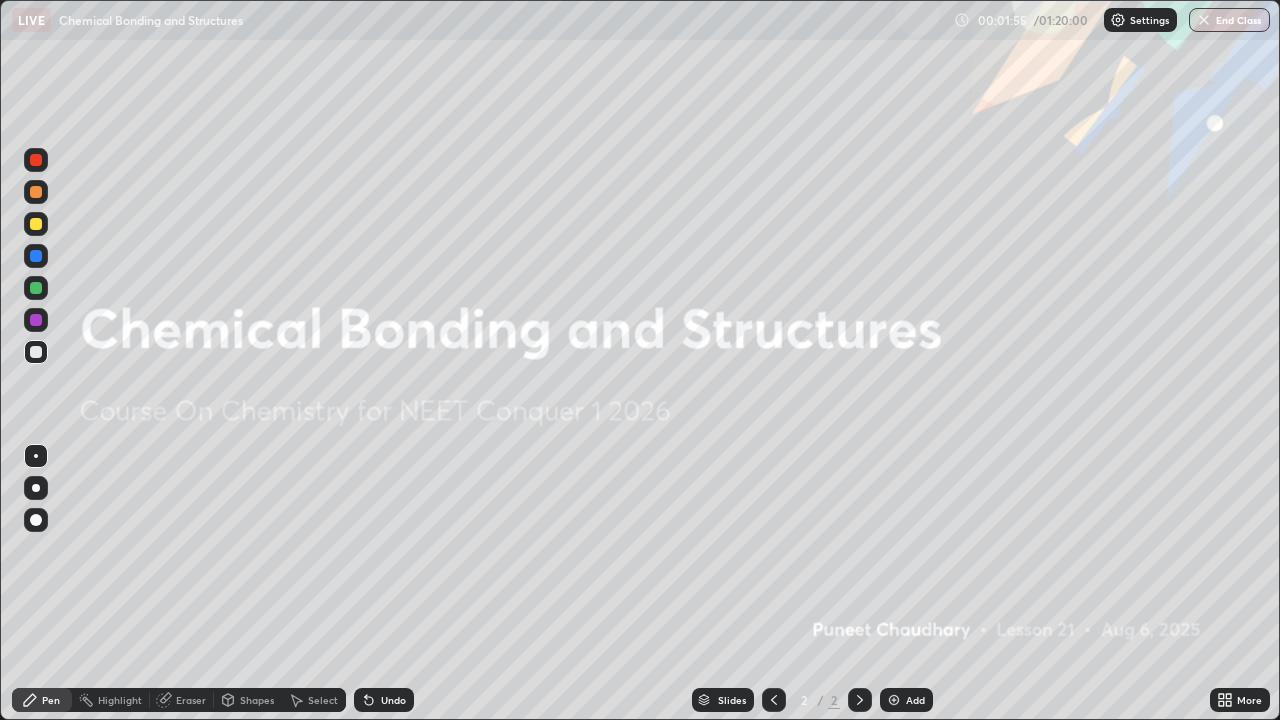 click on "Add" at bounding box center (915, 700) 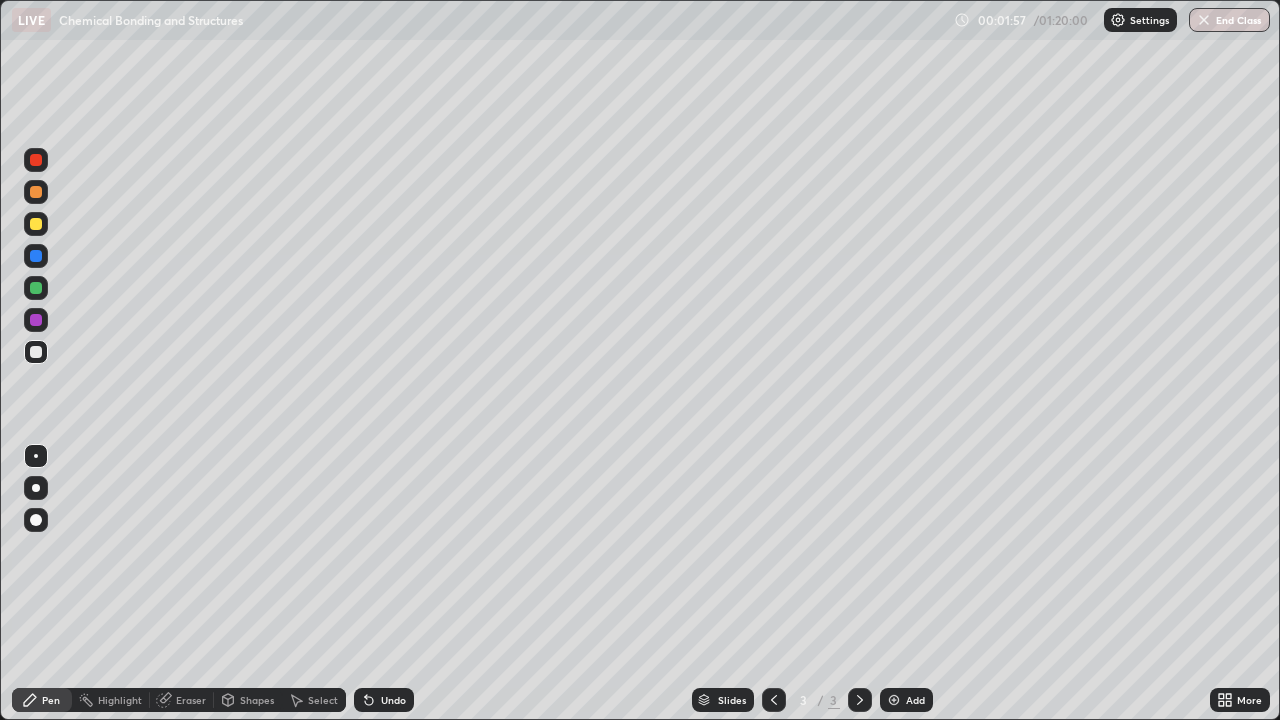 click at bounding box center (36, 488) 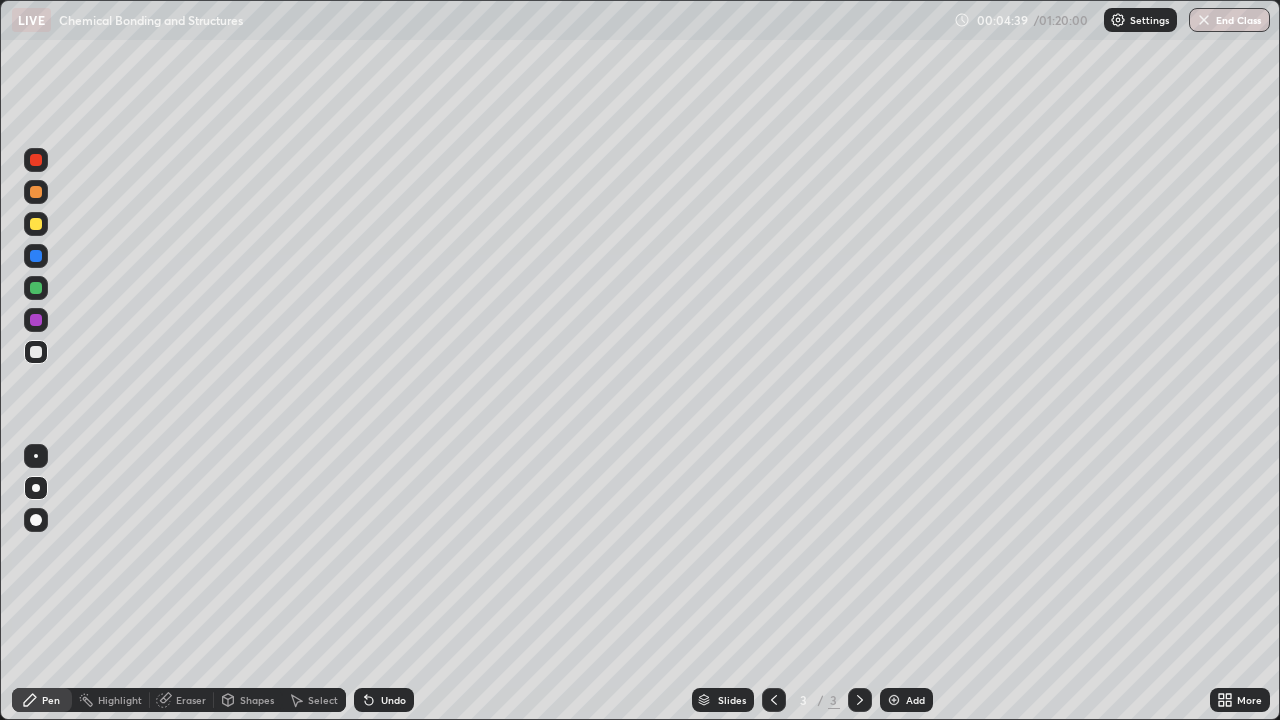 click at bounding box center [36, 224] 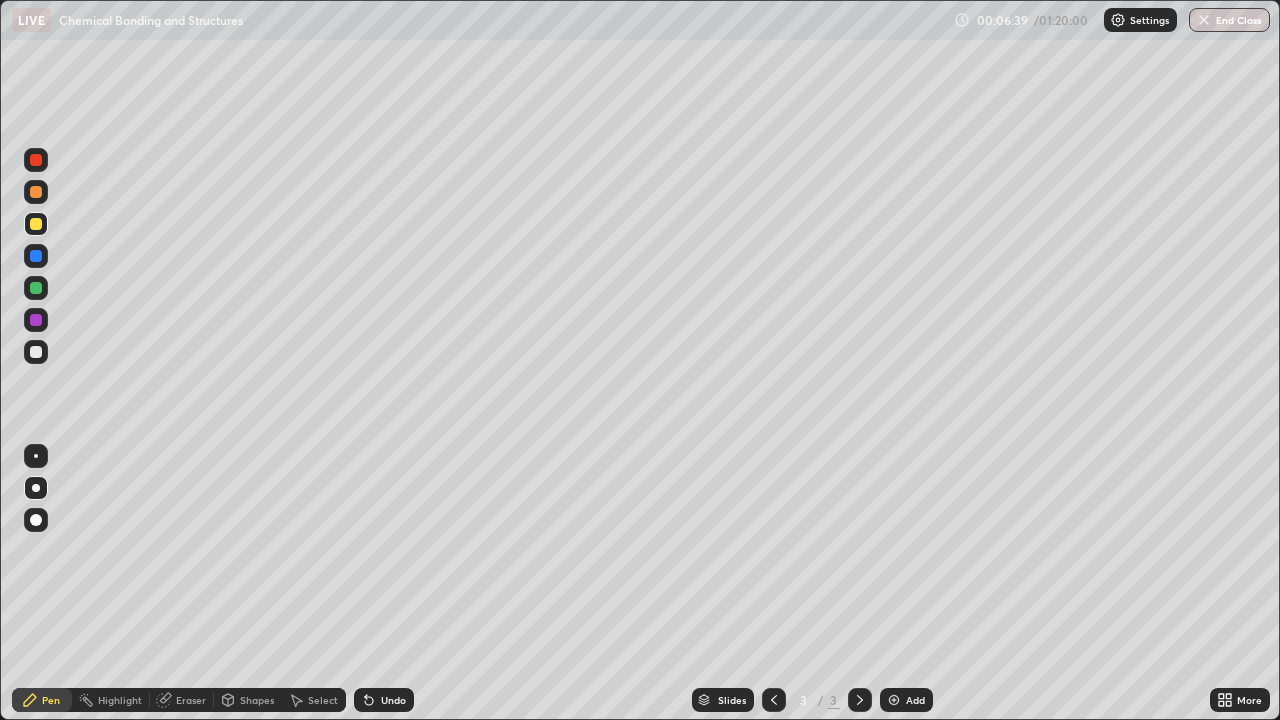 click on "Add" at bounding box center (915, 700) 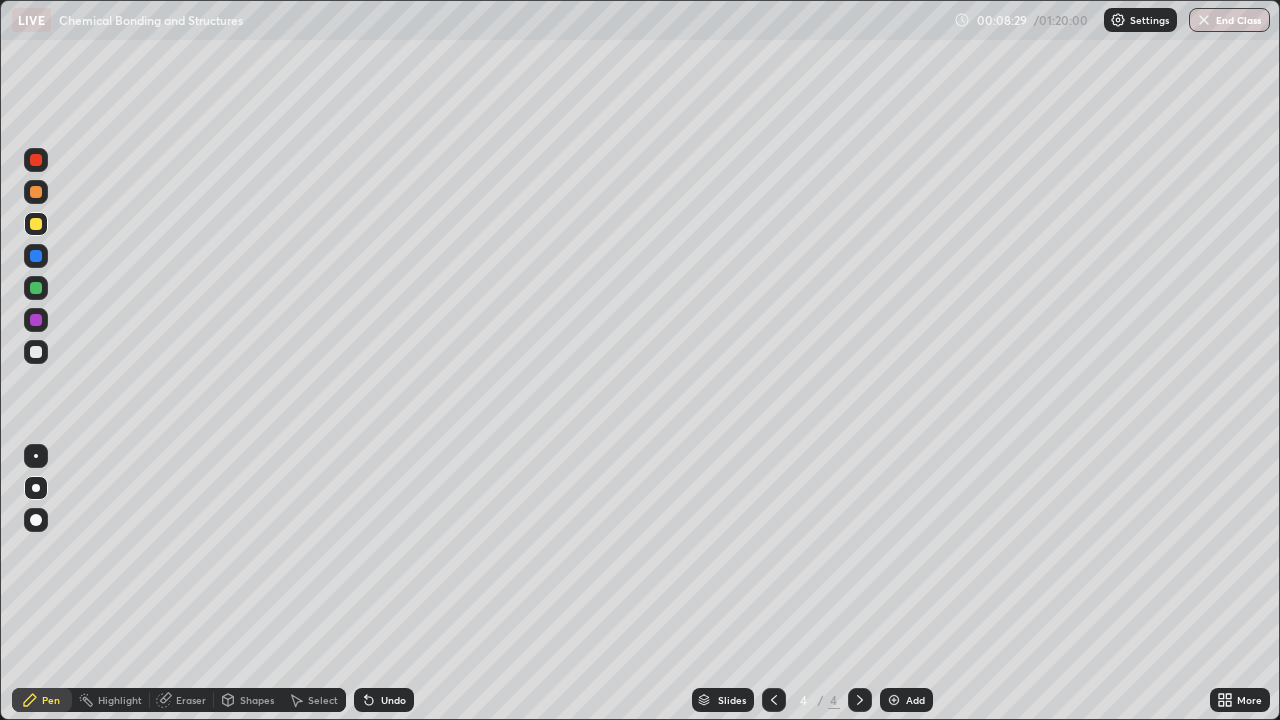 click on "Undo" at bounding box center [393, 700] 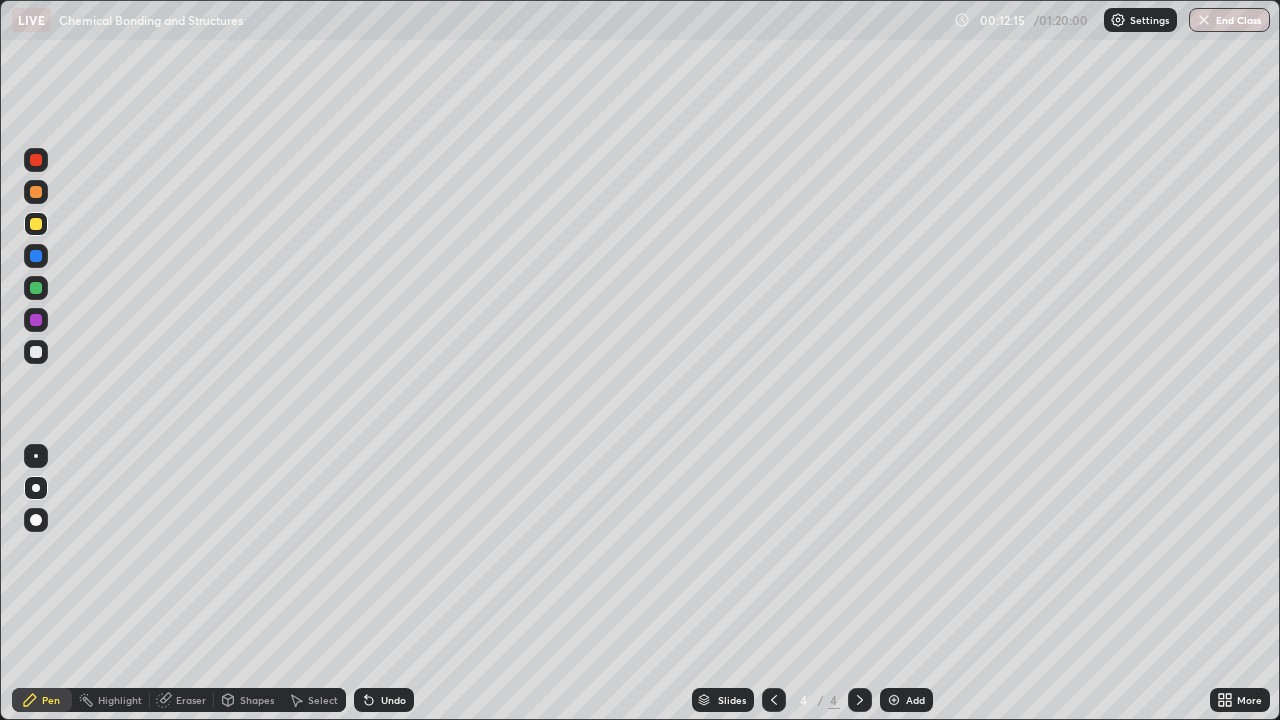 click on "Add" at bounding box center (915, 700) 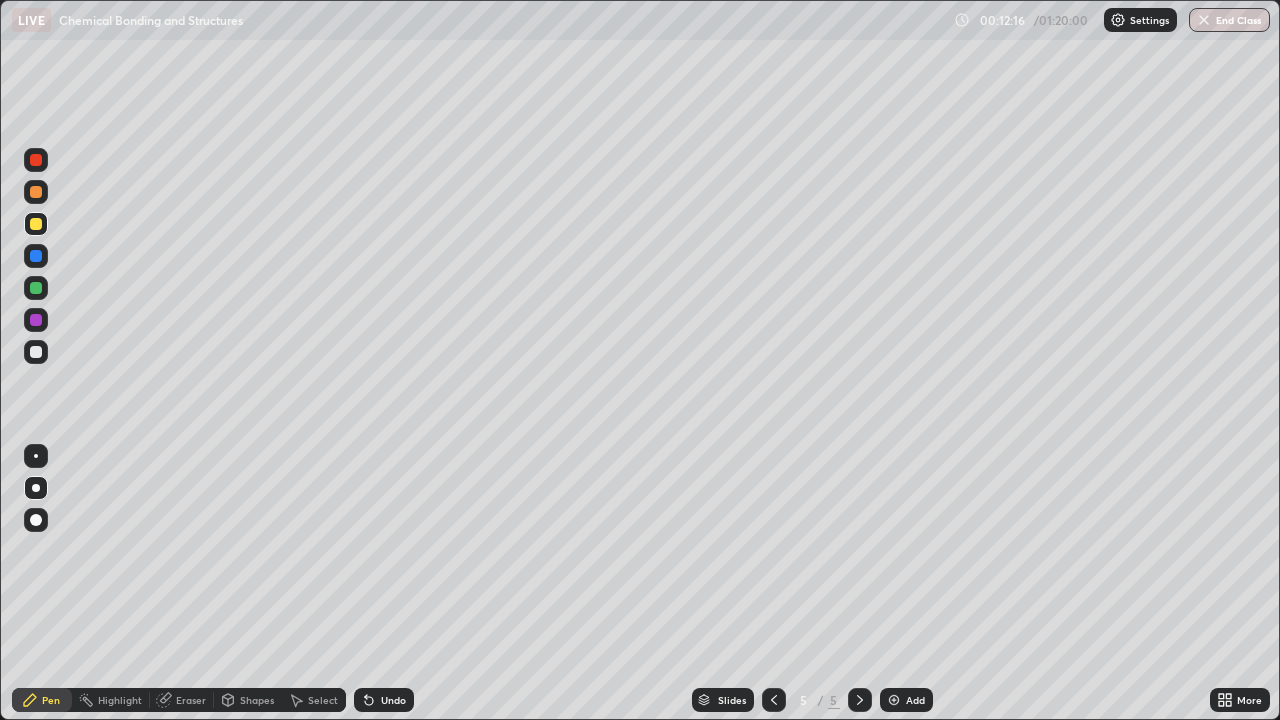 click at bounding box center (36, 352) 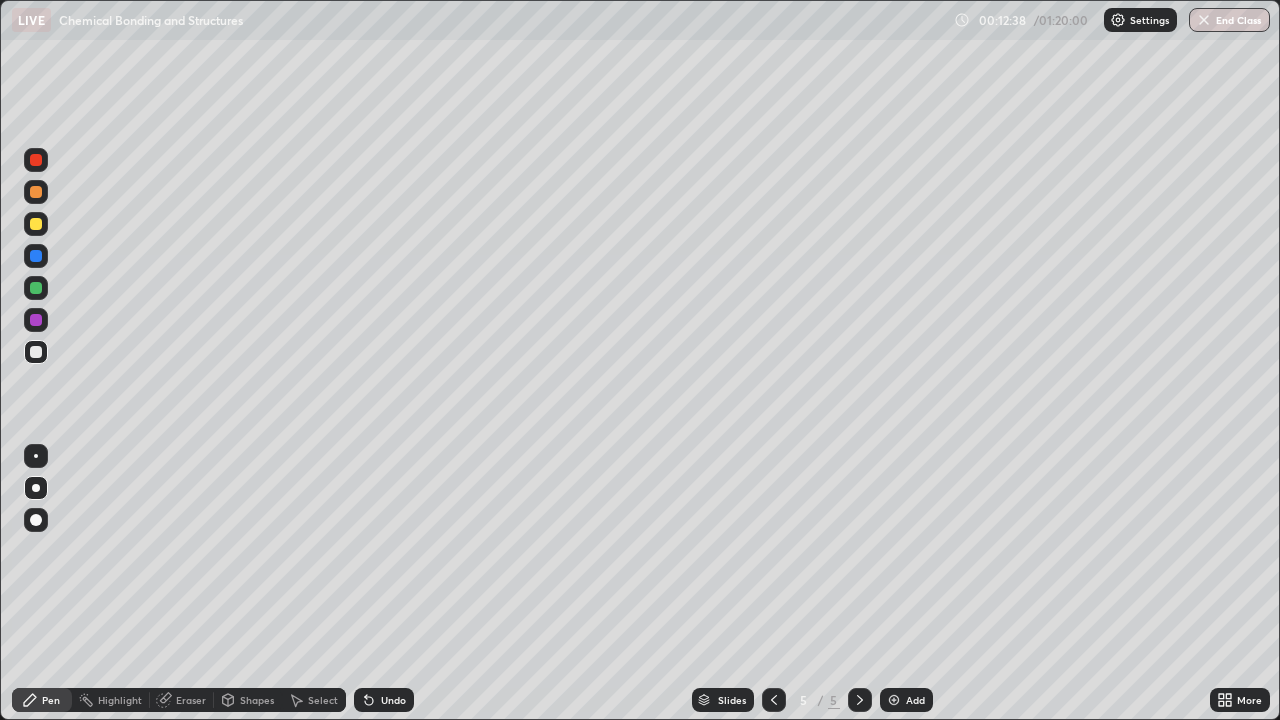 click at bounding box center (36, 288) 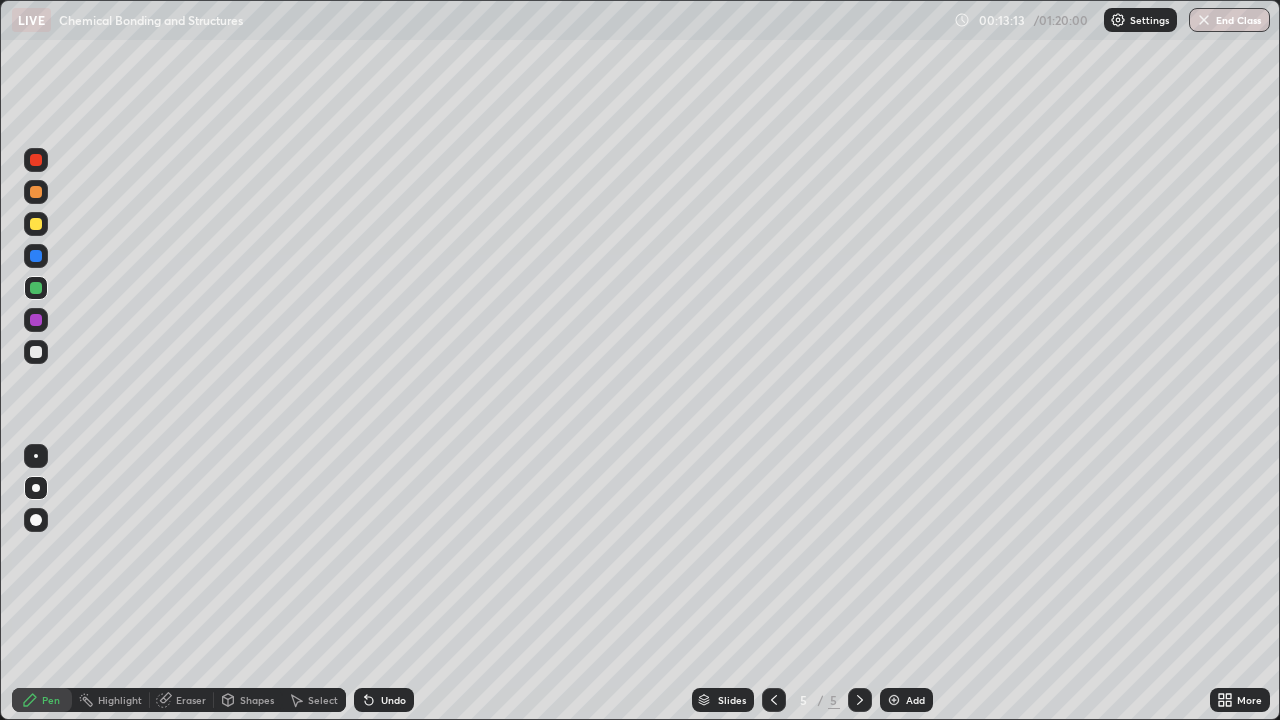 click at bounding box center (36, 352) 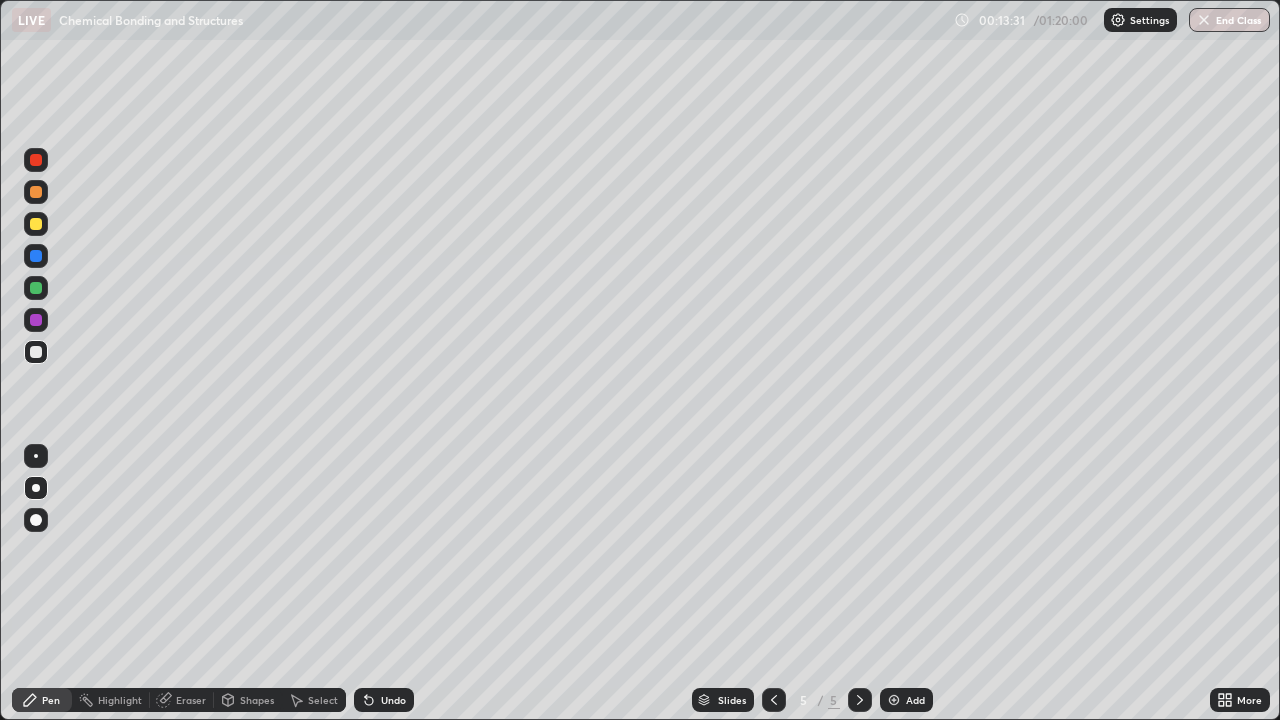 click at bounding box center (36, 192) 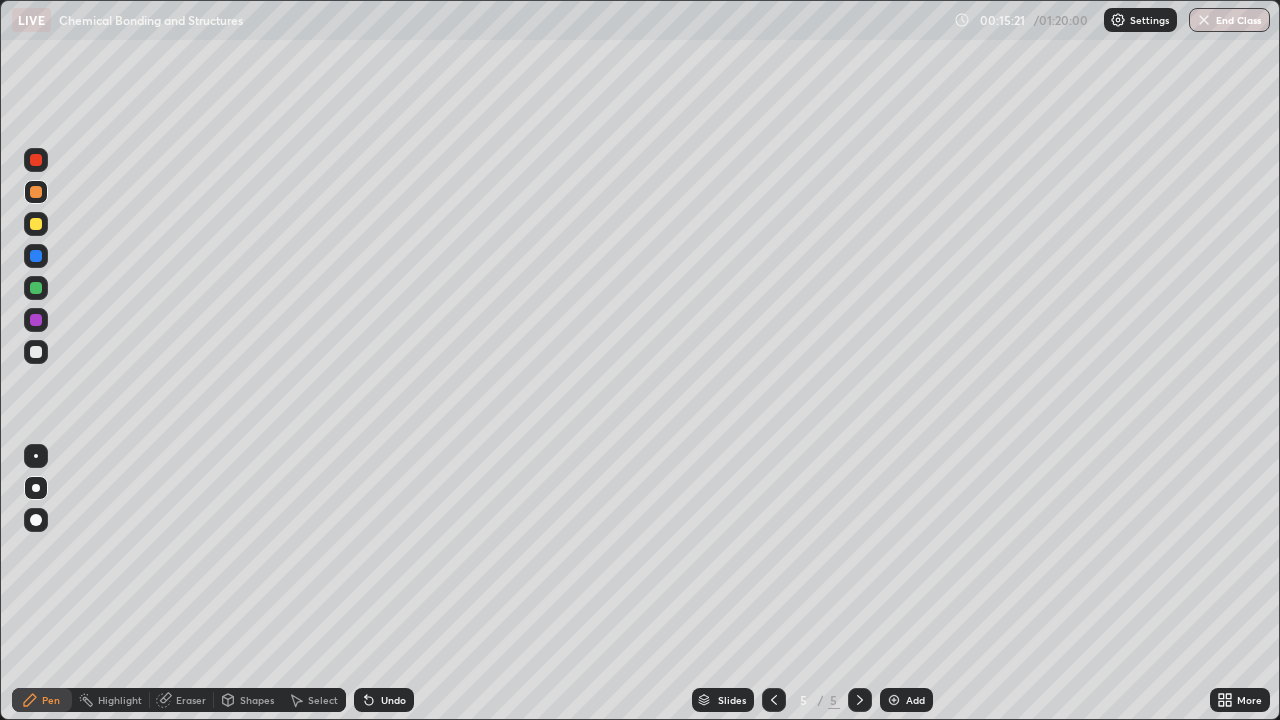 click at bounding box center (36, 224) 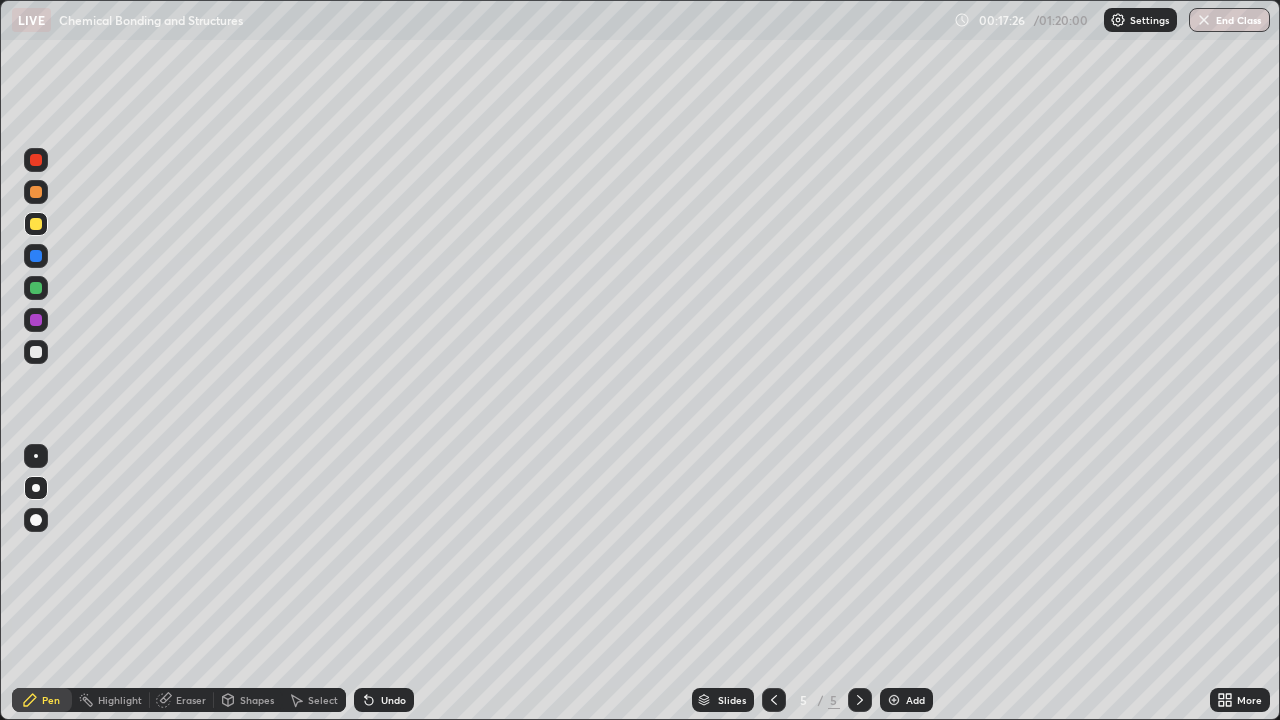 click on "Add" at bounding box center [915, 700] 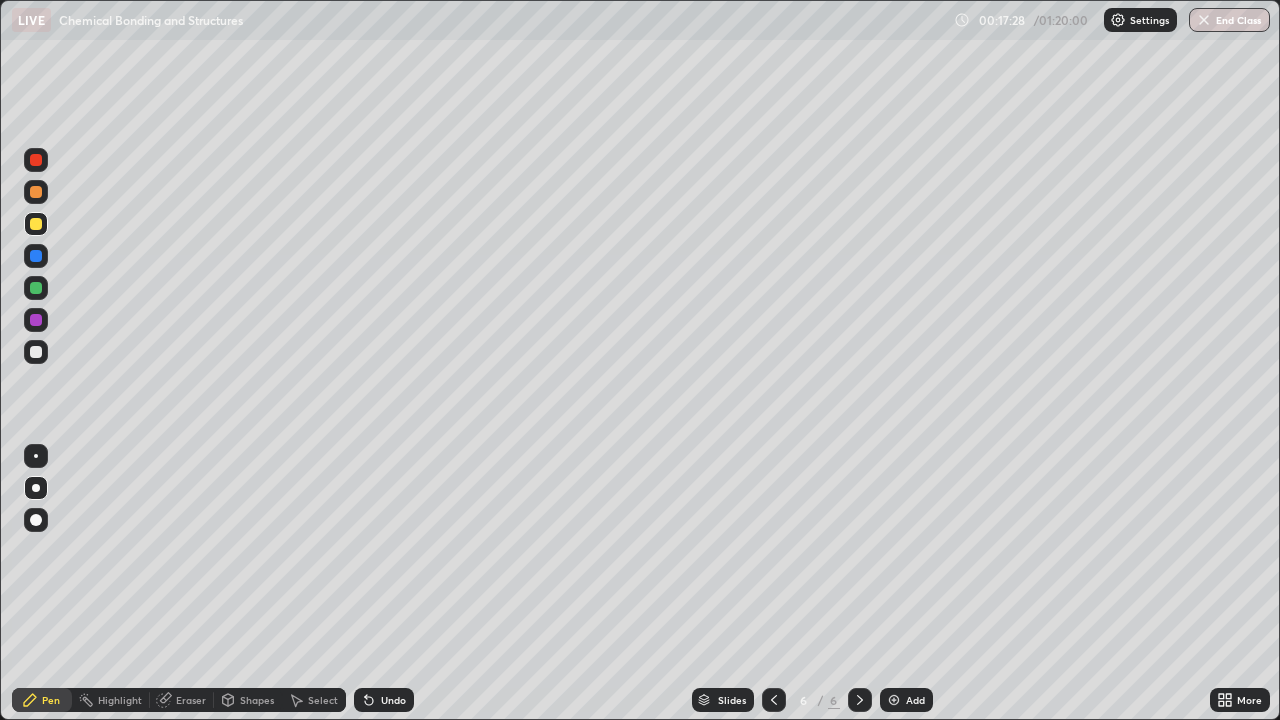 click at bounding box center (36, 352) 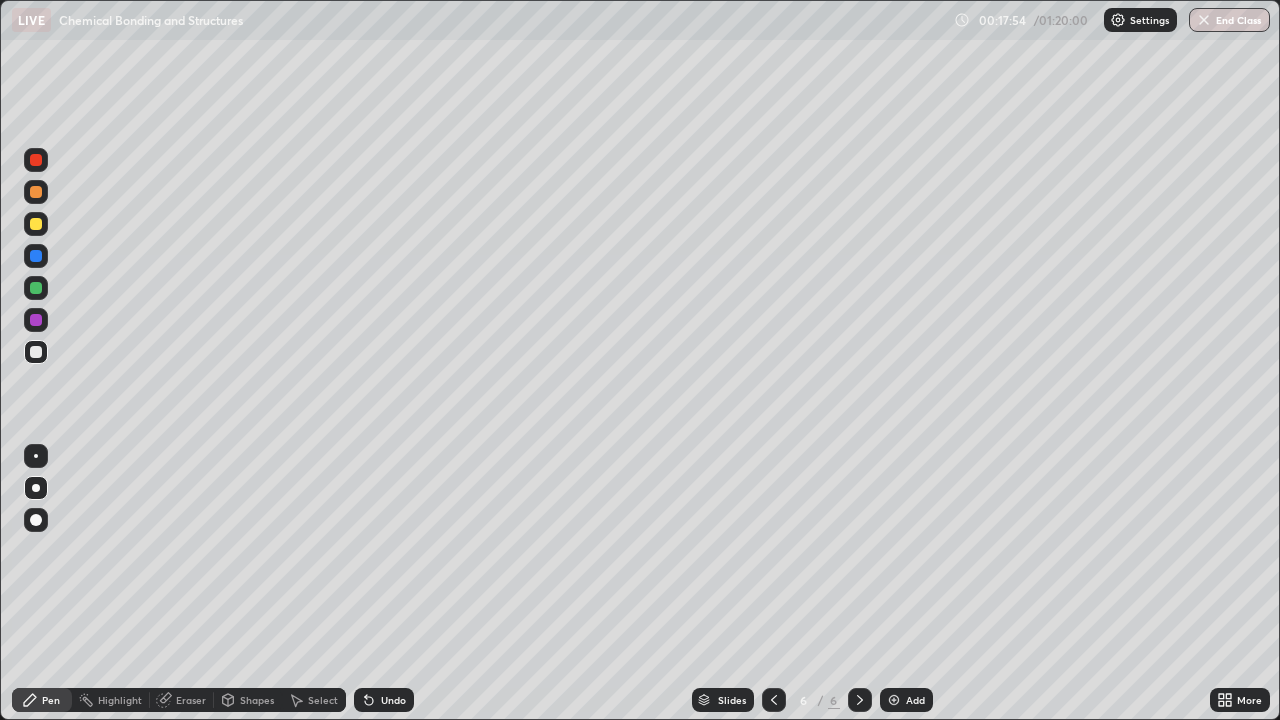 click on "Undo" at bounding box center (393, 700) 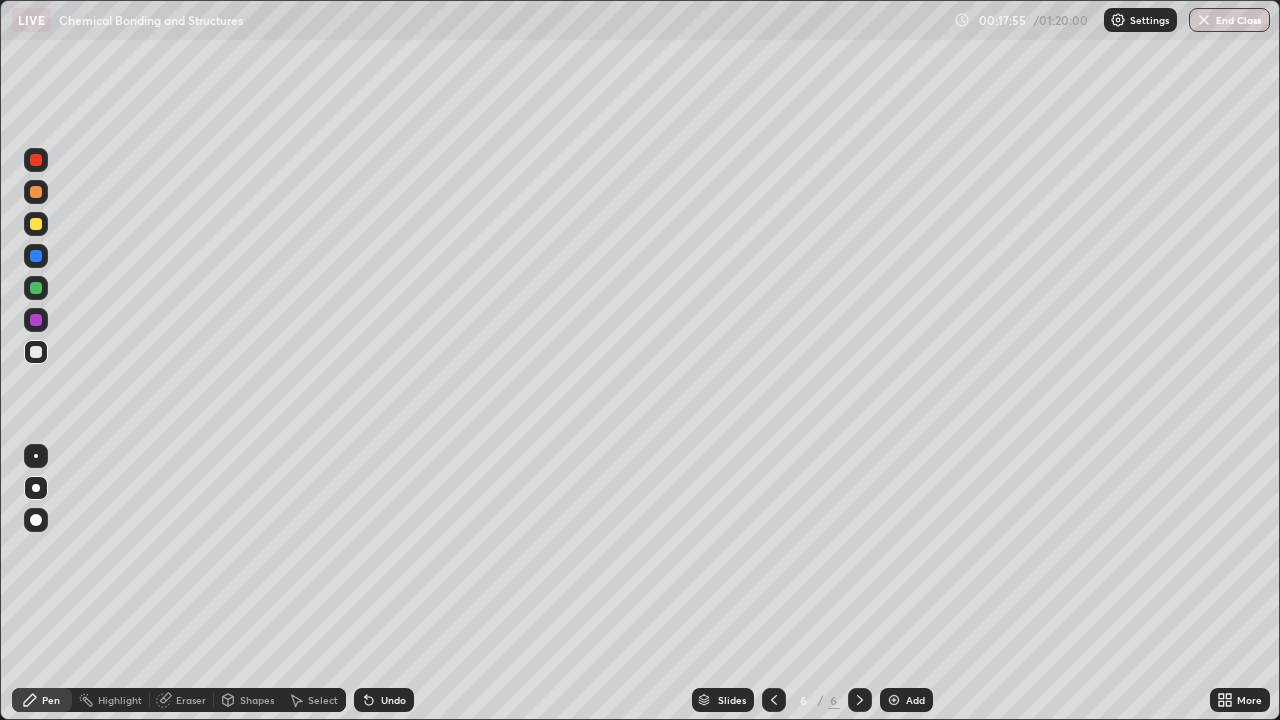 click on "Undo" at bounding box center (393, 700) 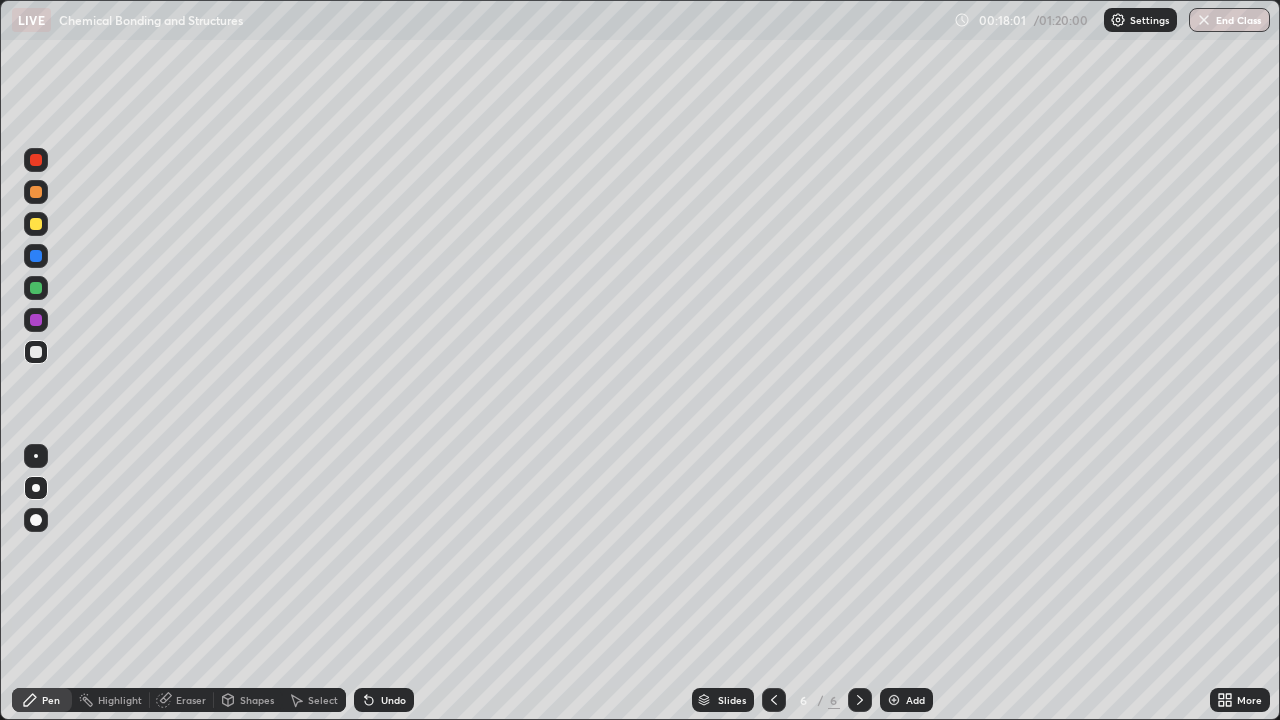 click on "Undo" at bounding box center [384, 700] 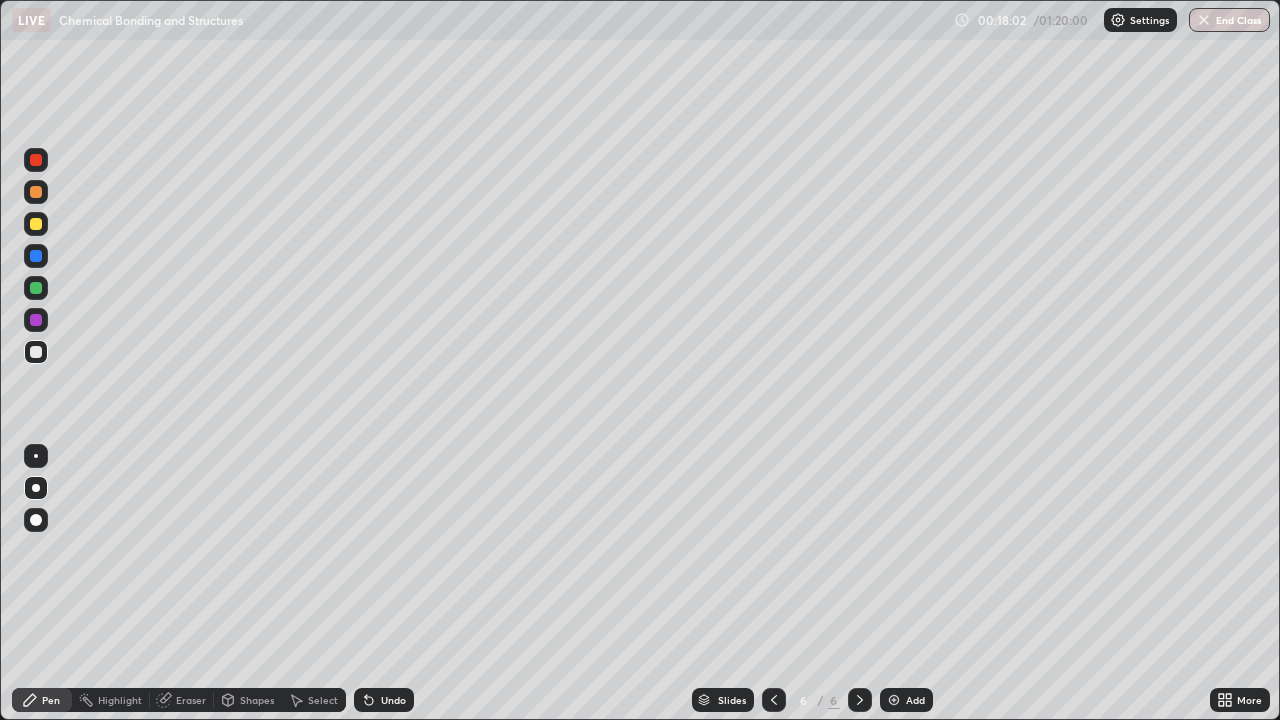 click on "Undo" at bounding box center (384, 700) 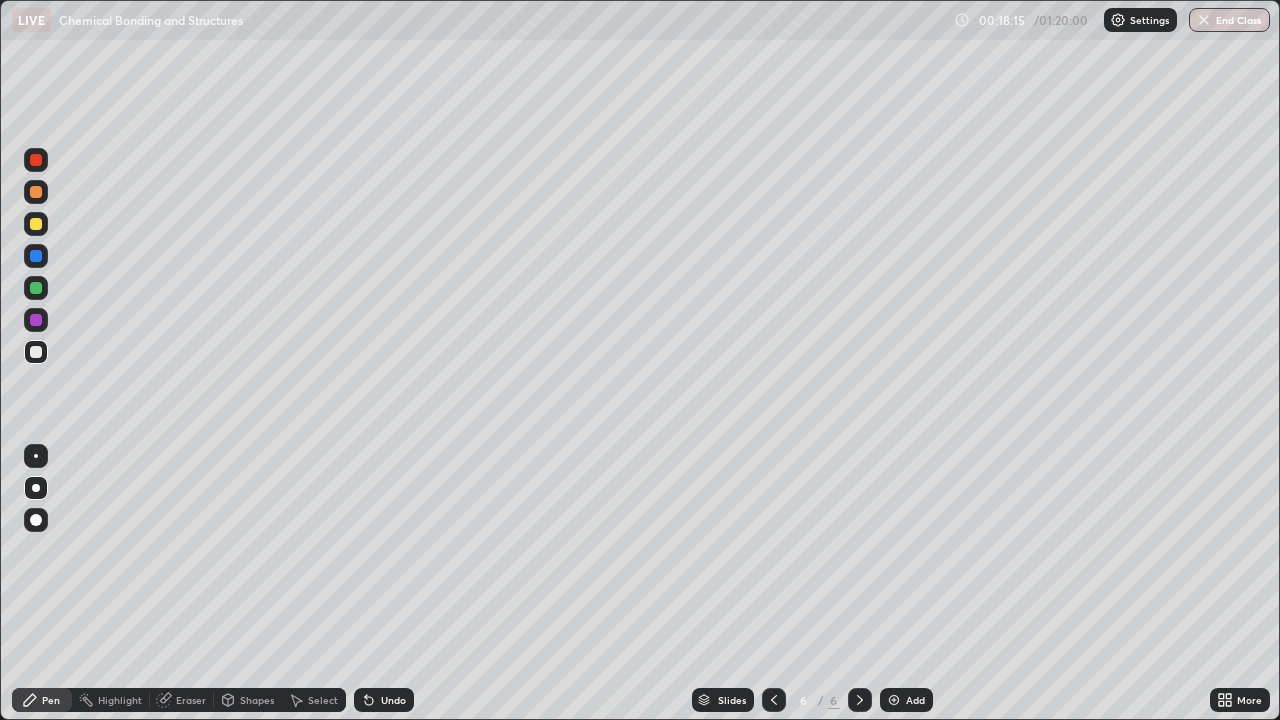 click on "Undo" at bounding box center [393, 700] 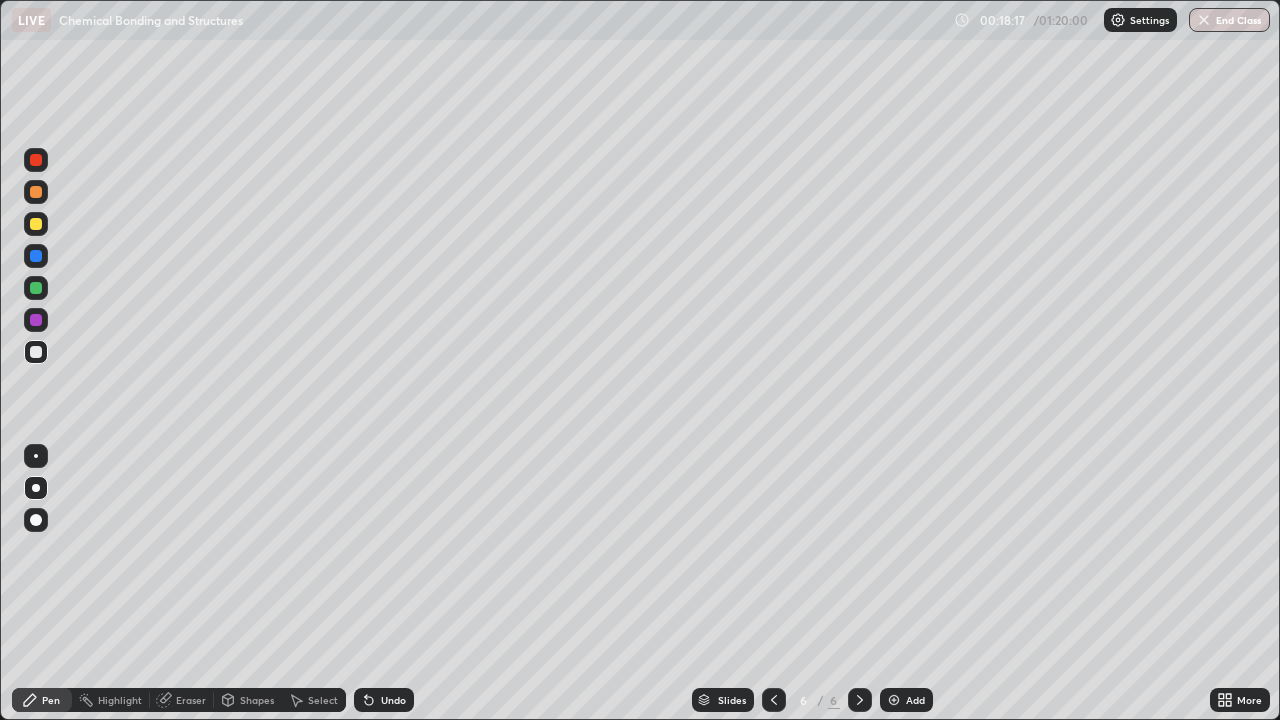 click on "Undo" at bounding box center (393, 700) 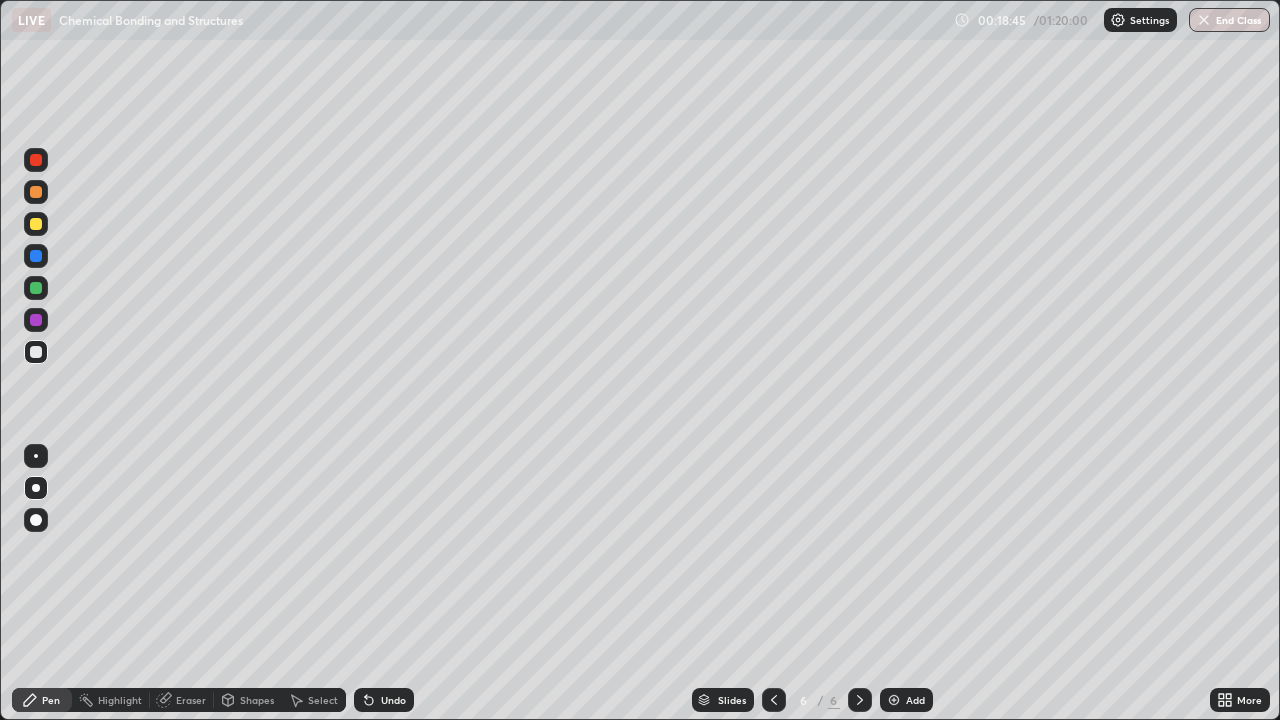 click on "Eraser" at bounding box center (191, 700) 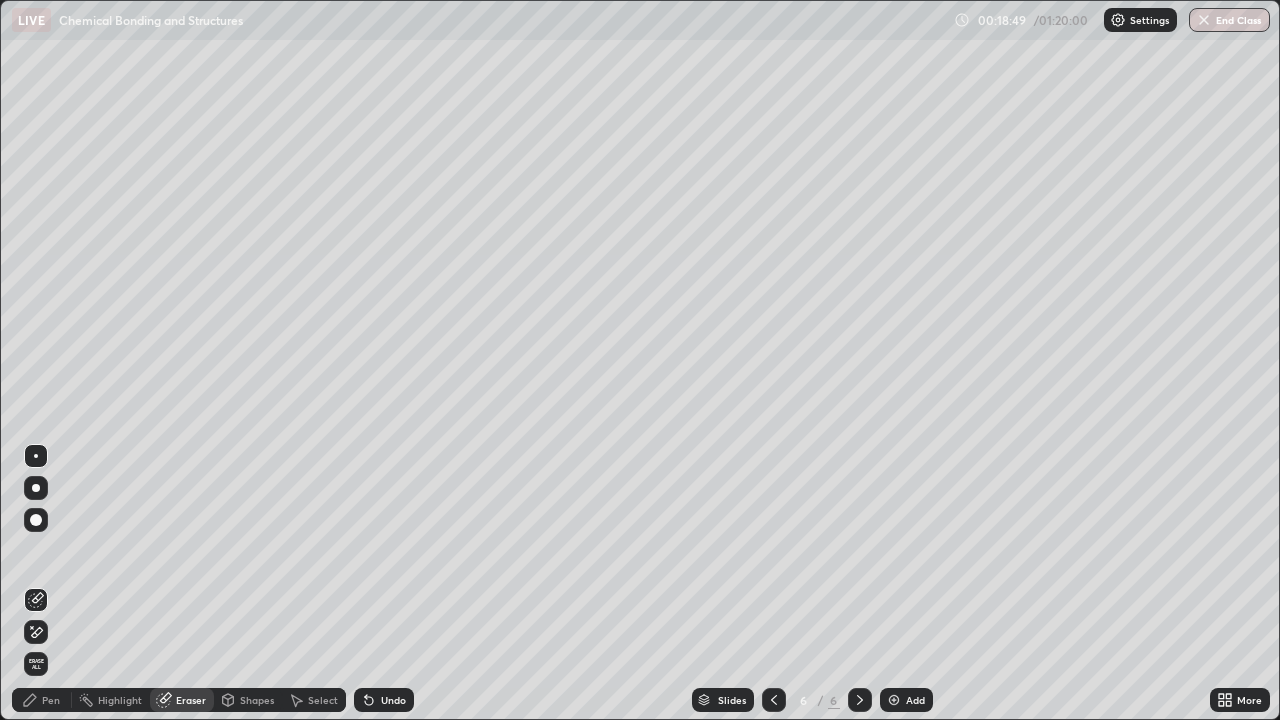 click on "Eraser" at bounding box center (191, 700) 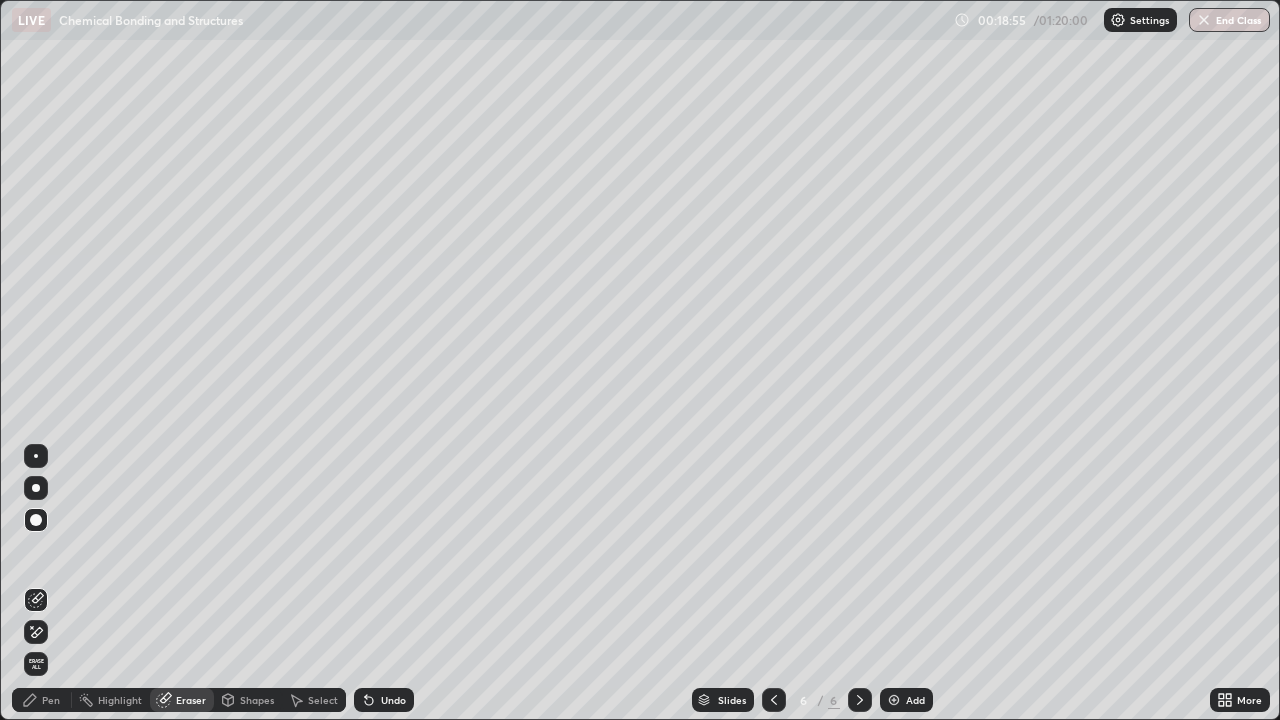 click on "Pen" at bounding box center [51, 700] 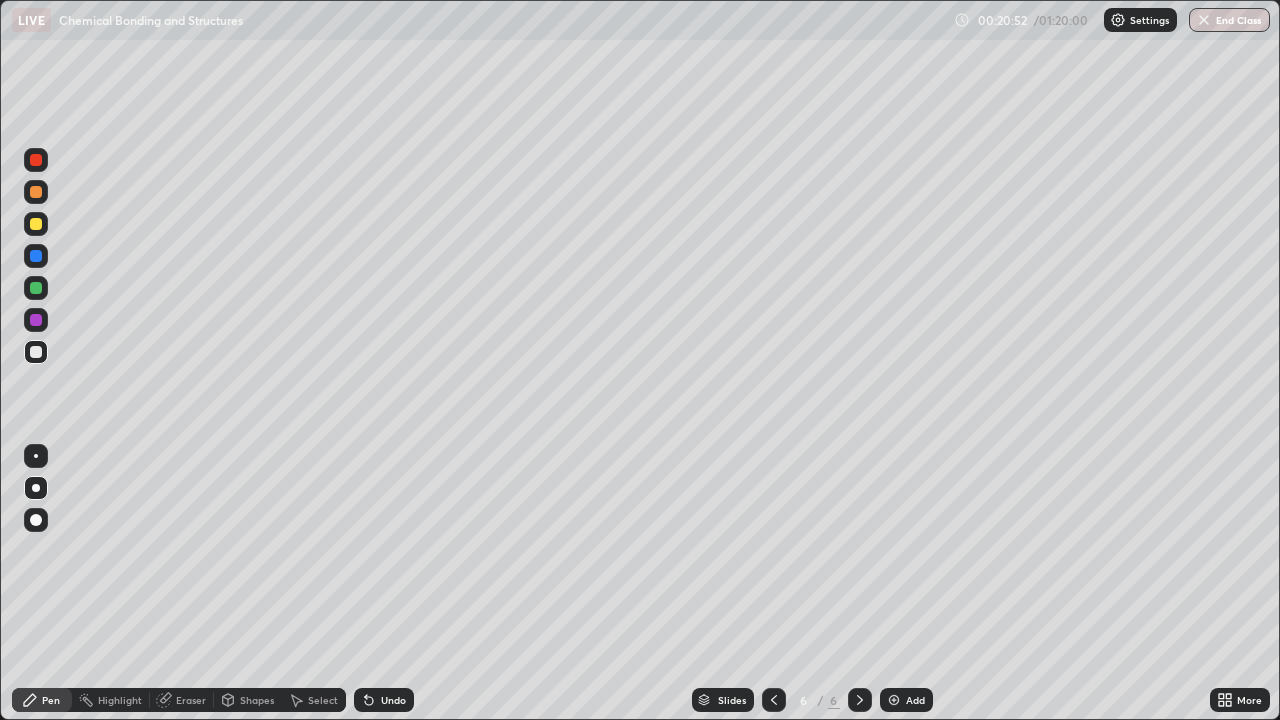 click at bounding box center [36, 224] 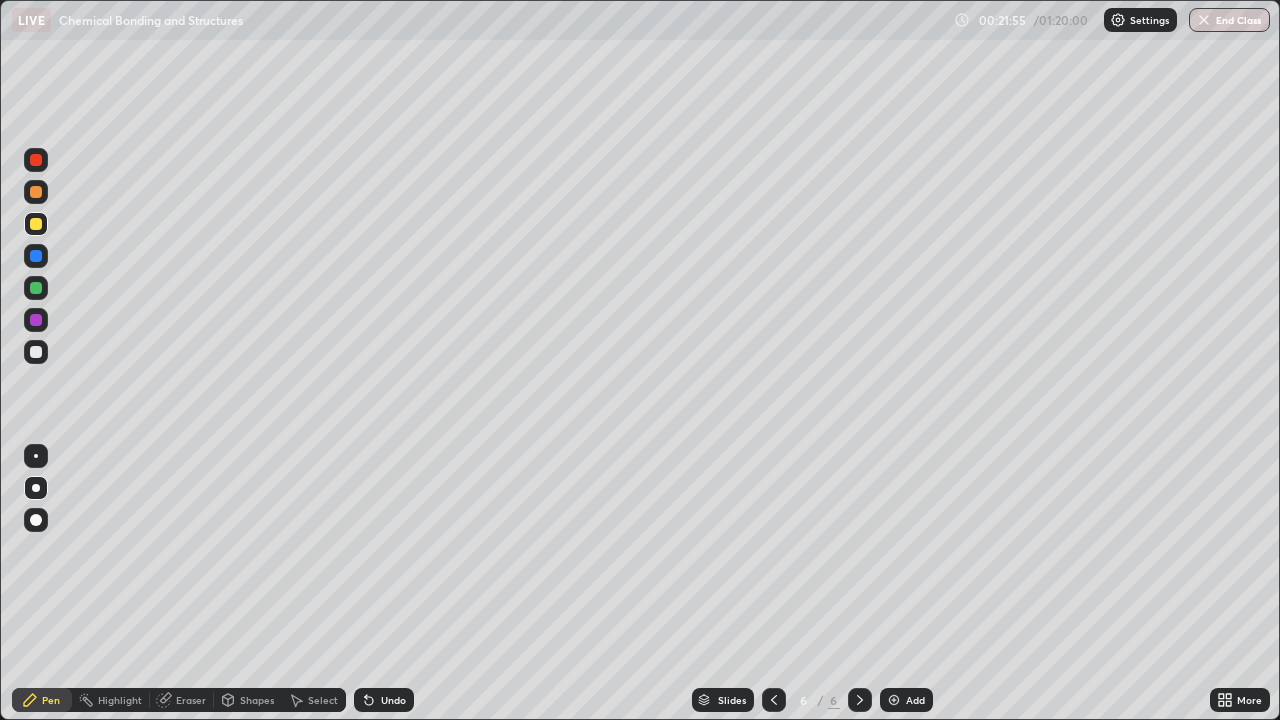 click at bounding box center [36, 320] 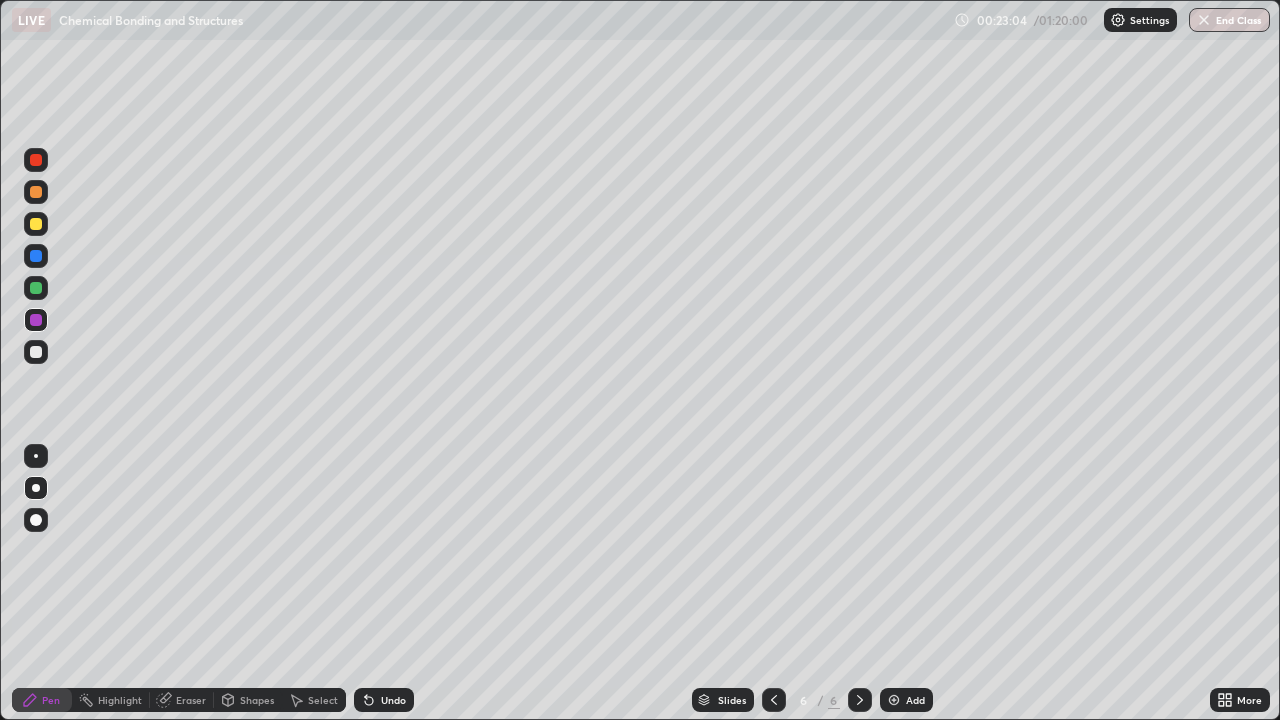 click at bounding box center [36, 352] 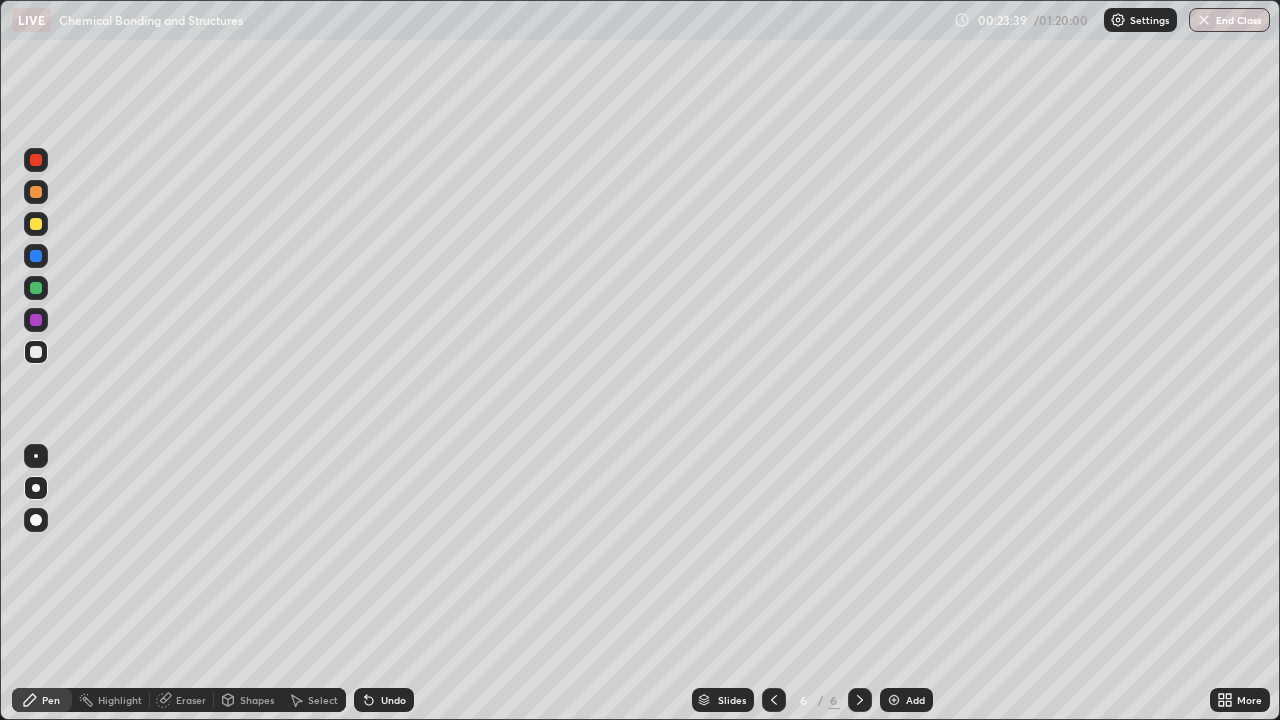 click on "Eraser" at bounding box center [191, 700] 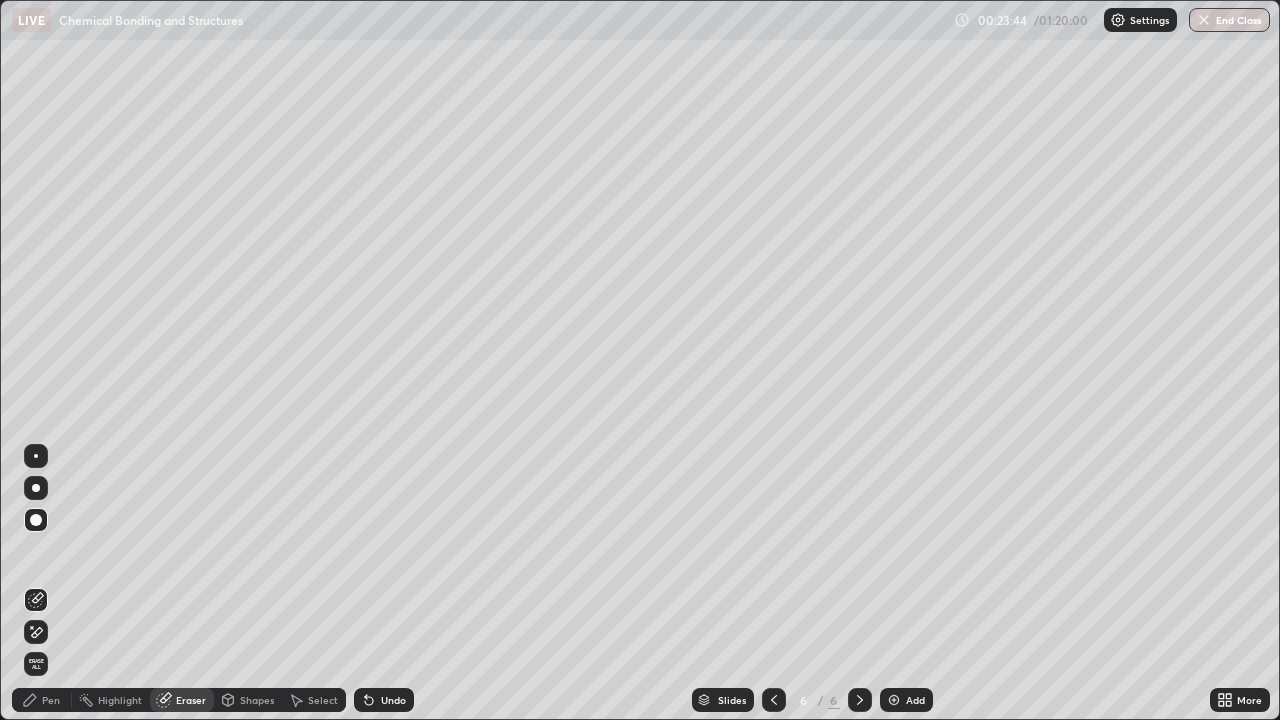 click on "Pen" at bounding box center (51, 700) 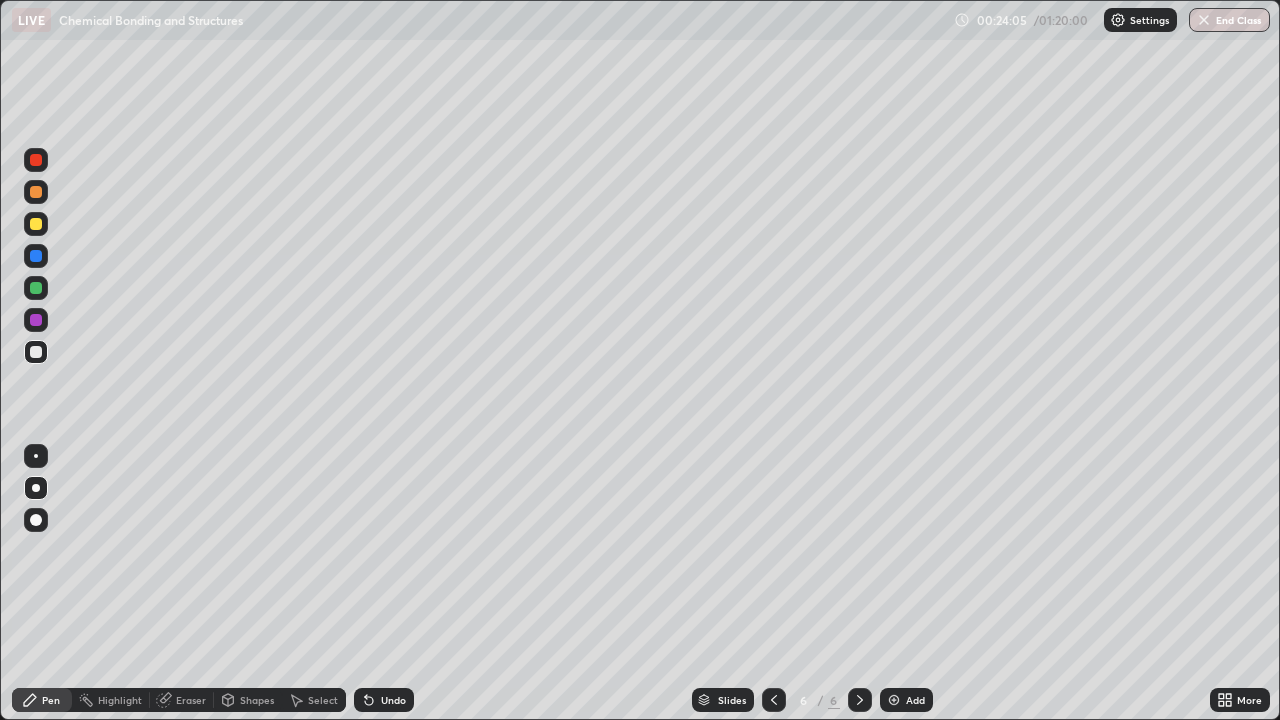 click on "Undo" at bounding box center [393, 700] 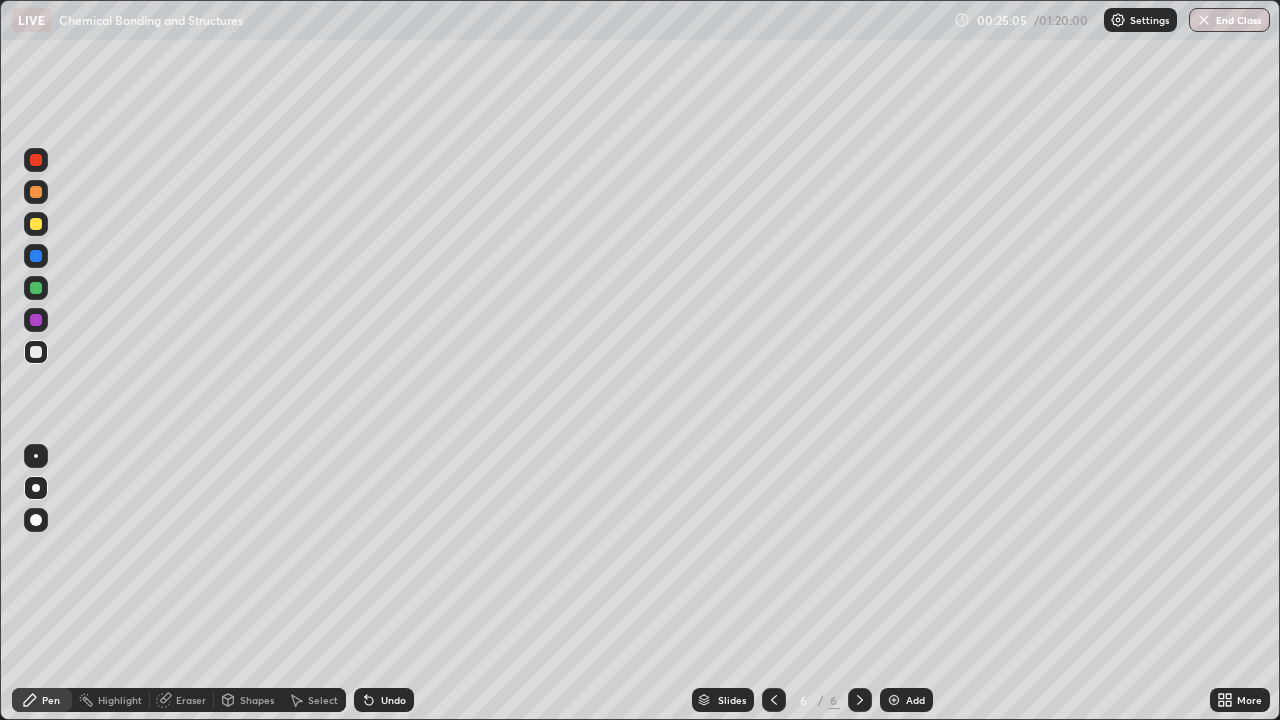 click at bounding box center [36, 224] 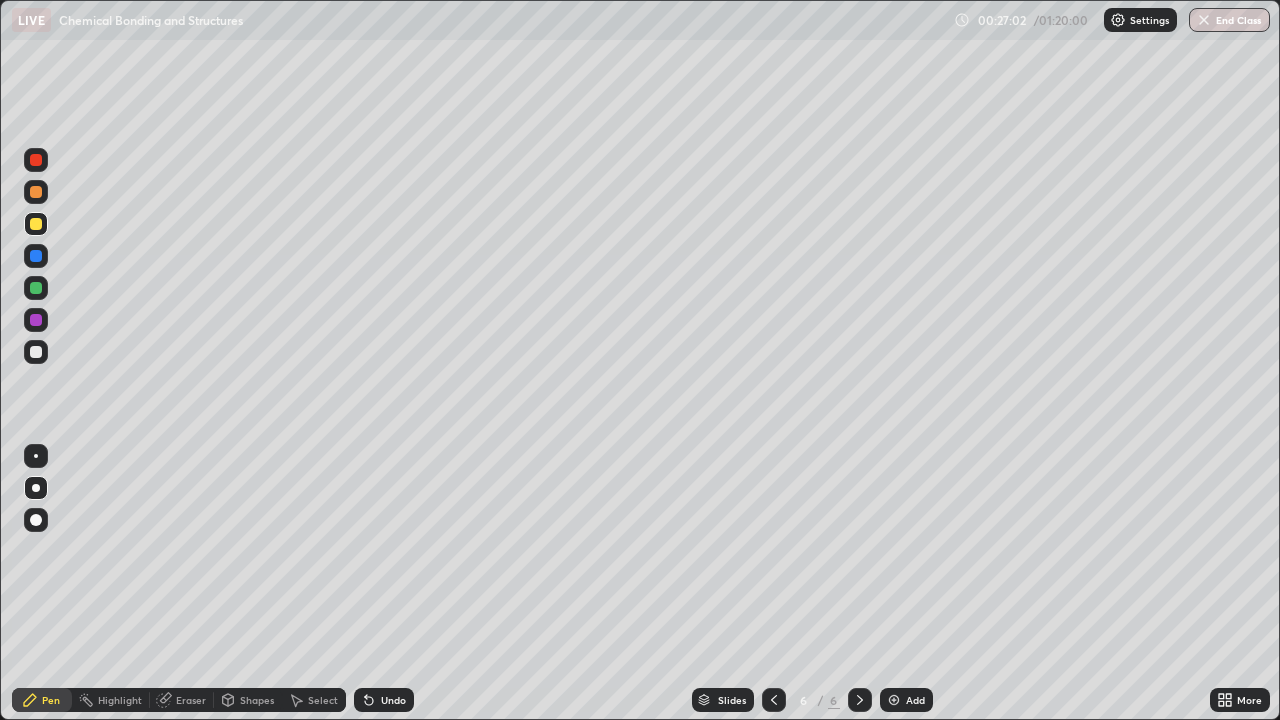 click on "Undo" at bounding box center [384, 700] 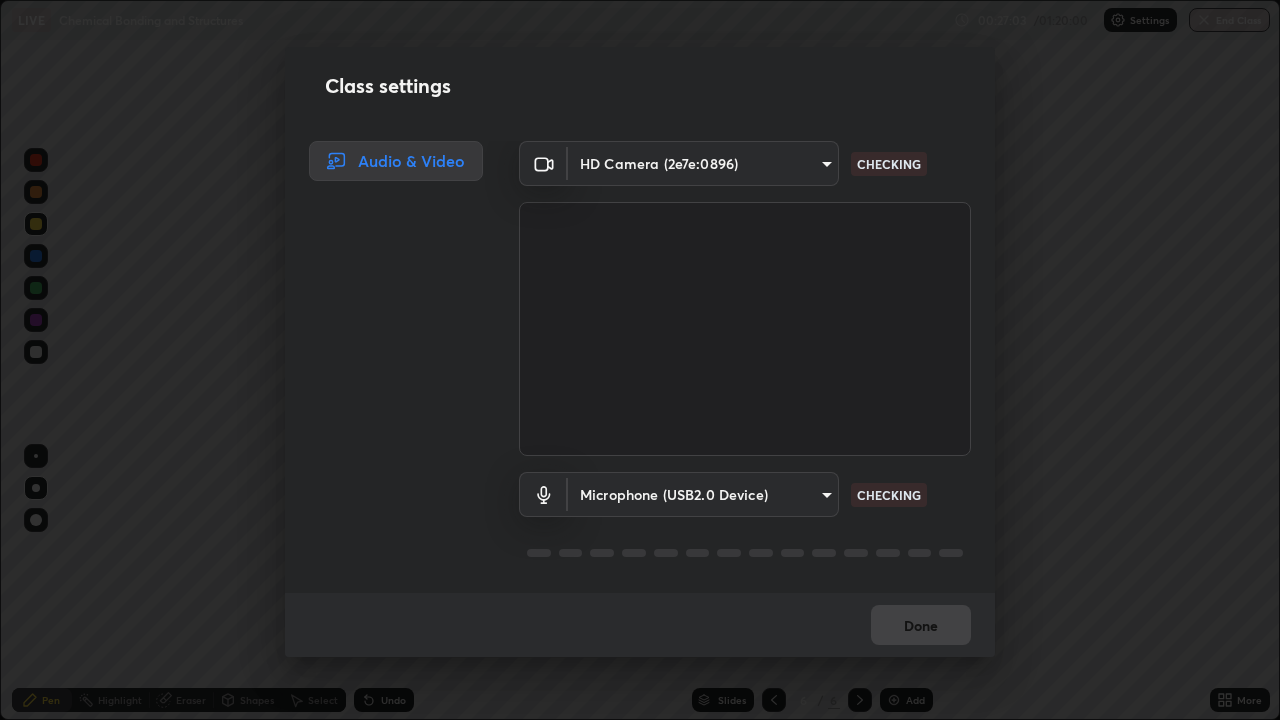 click on "Done" at bounding box center (640, 625) 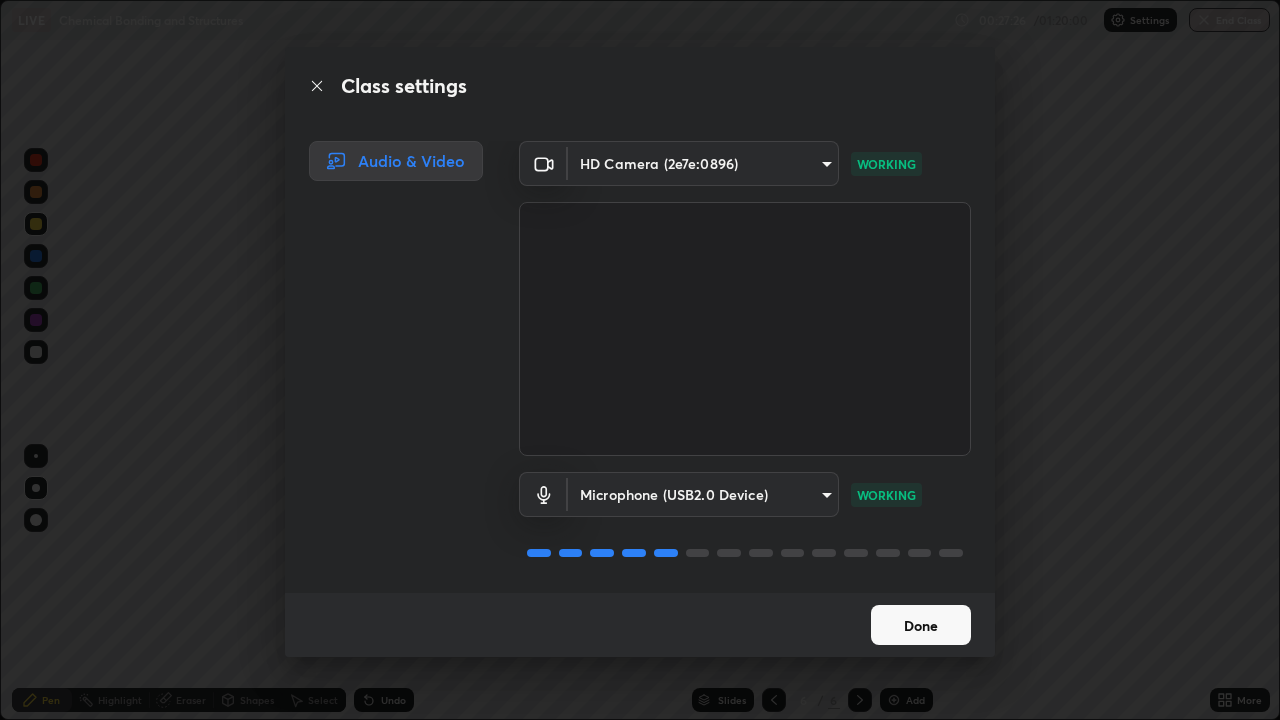 click on "Done" at bounding box center (921, 625) 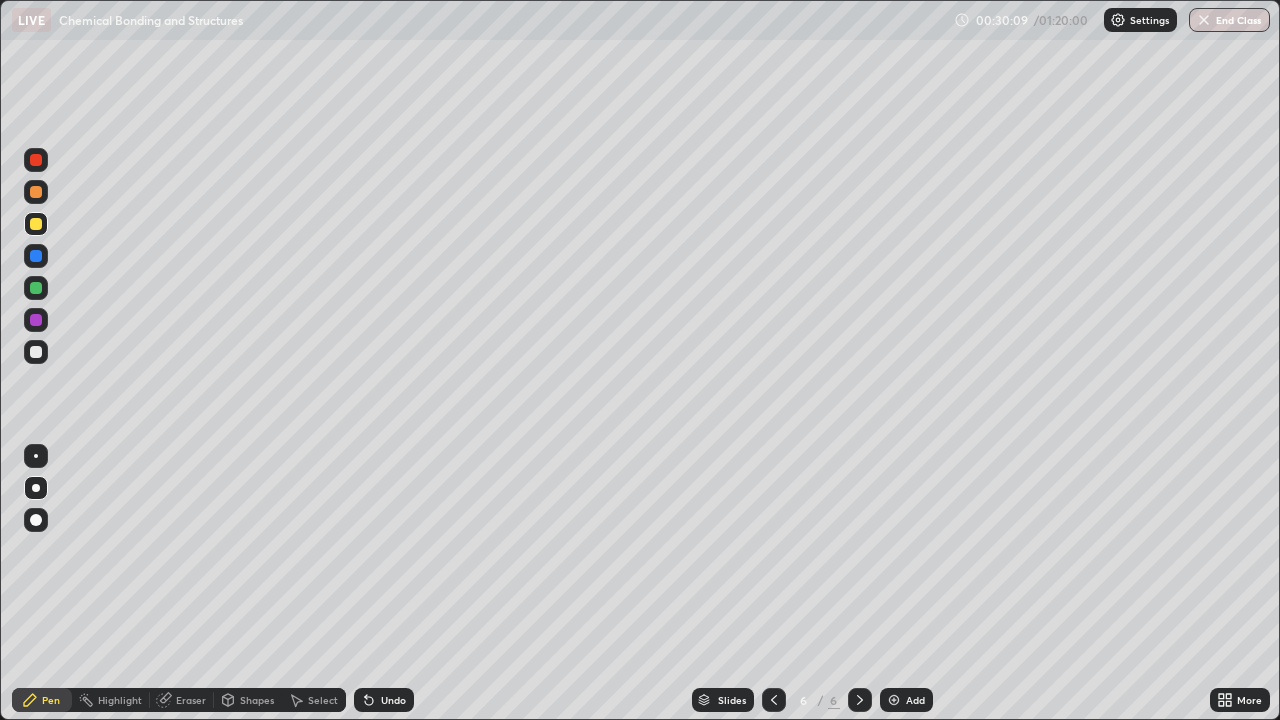 click on "Add" at bounding box center (915, 700) 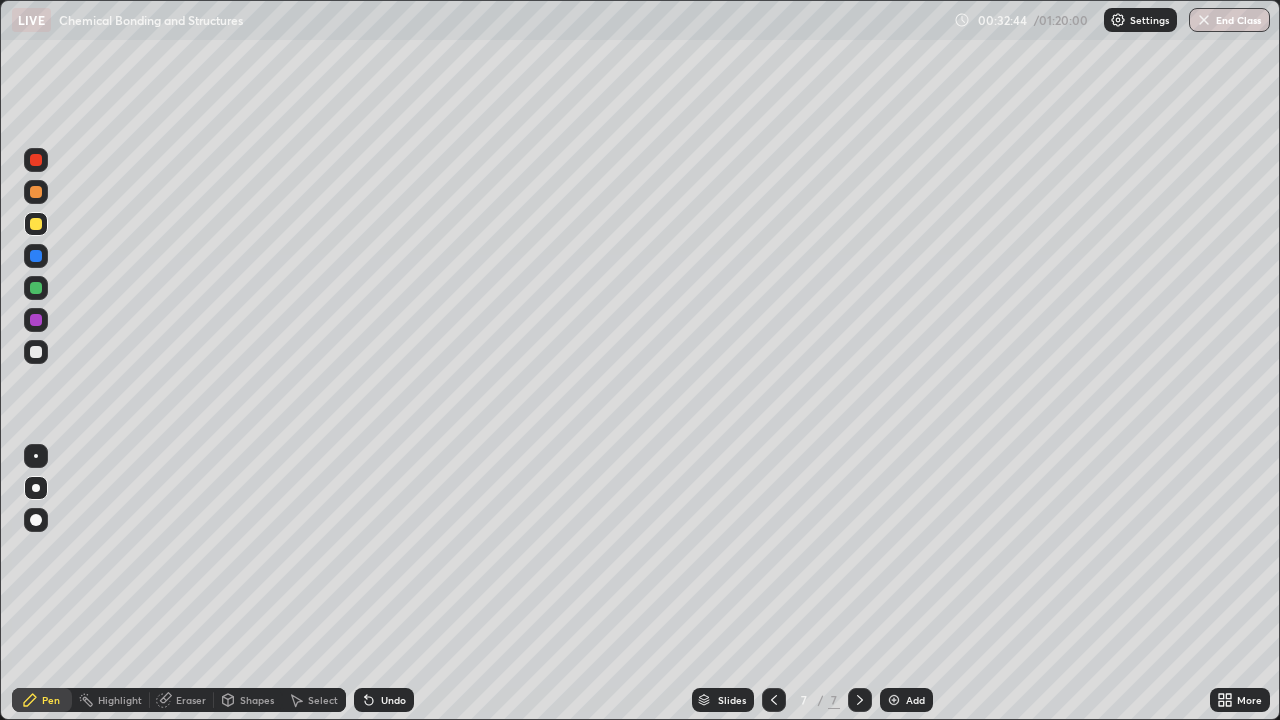 click on "Eraser" at bounding box center [191, 700] 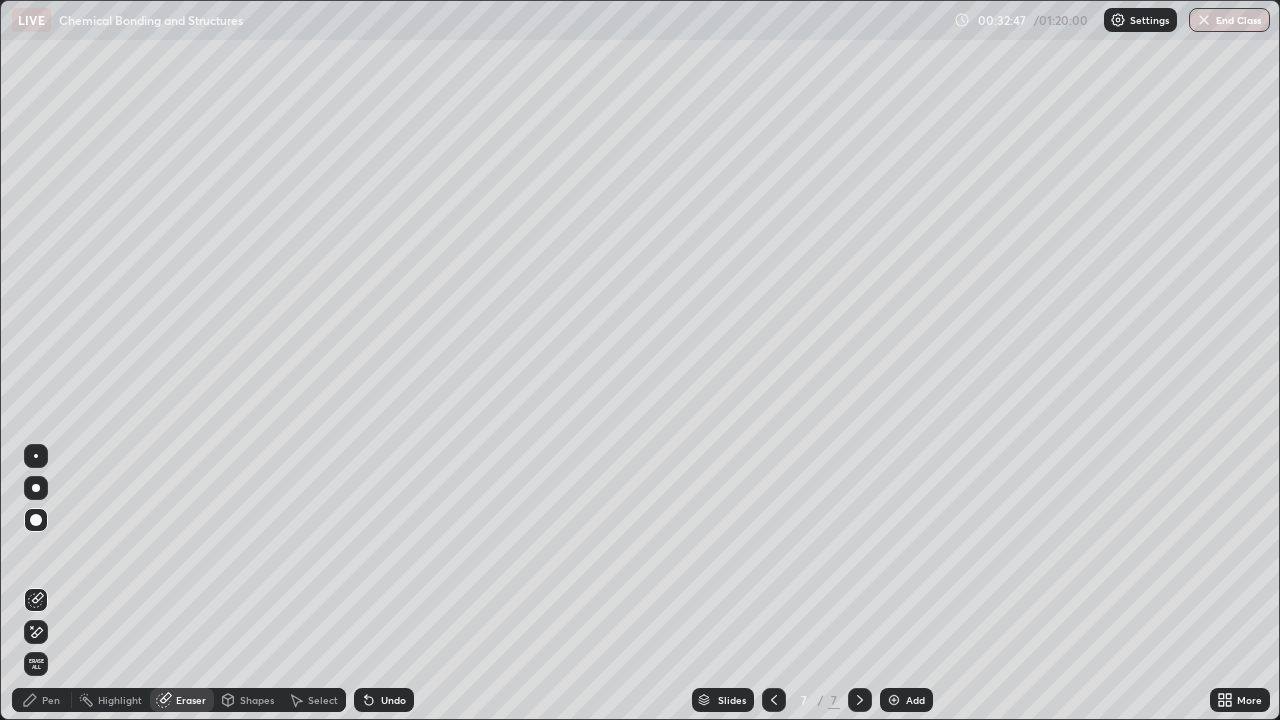 click on "Pen" at bounding box center (51, 700) 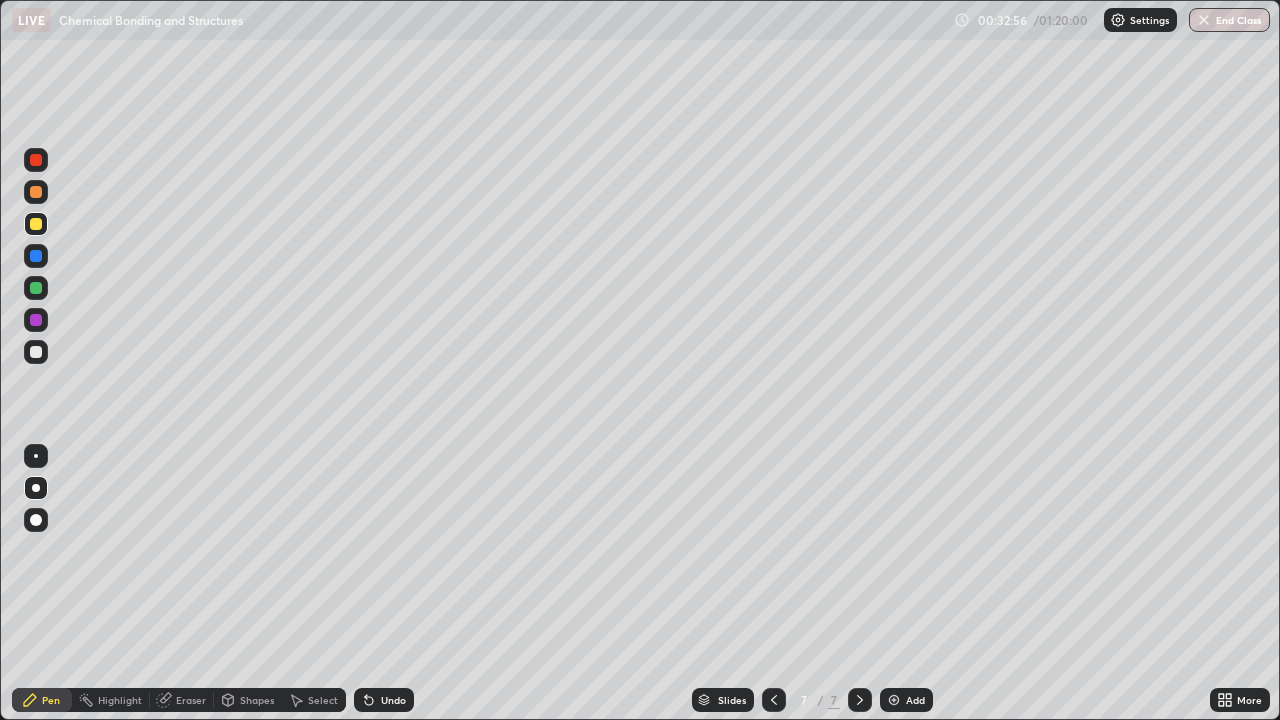 click 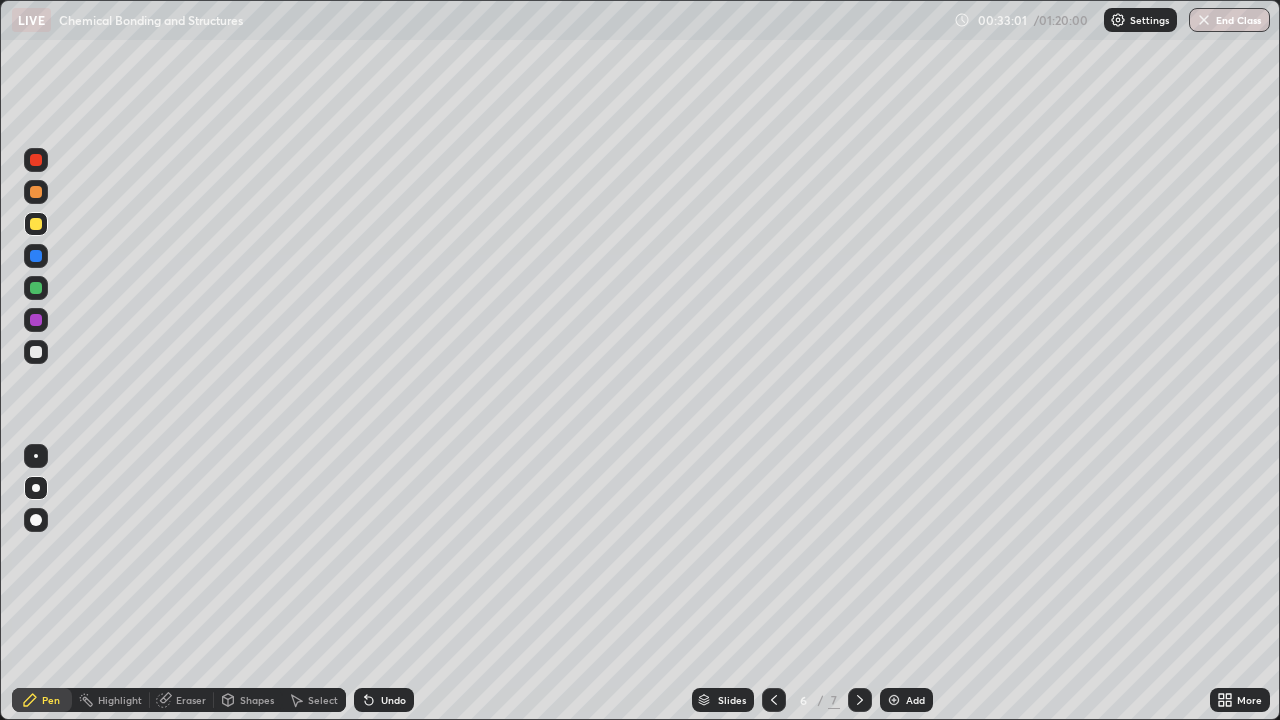 click 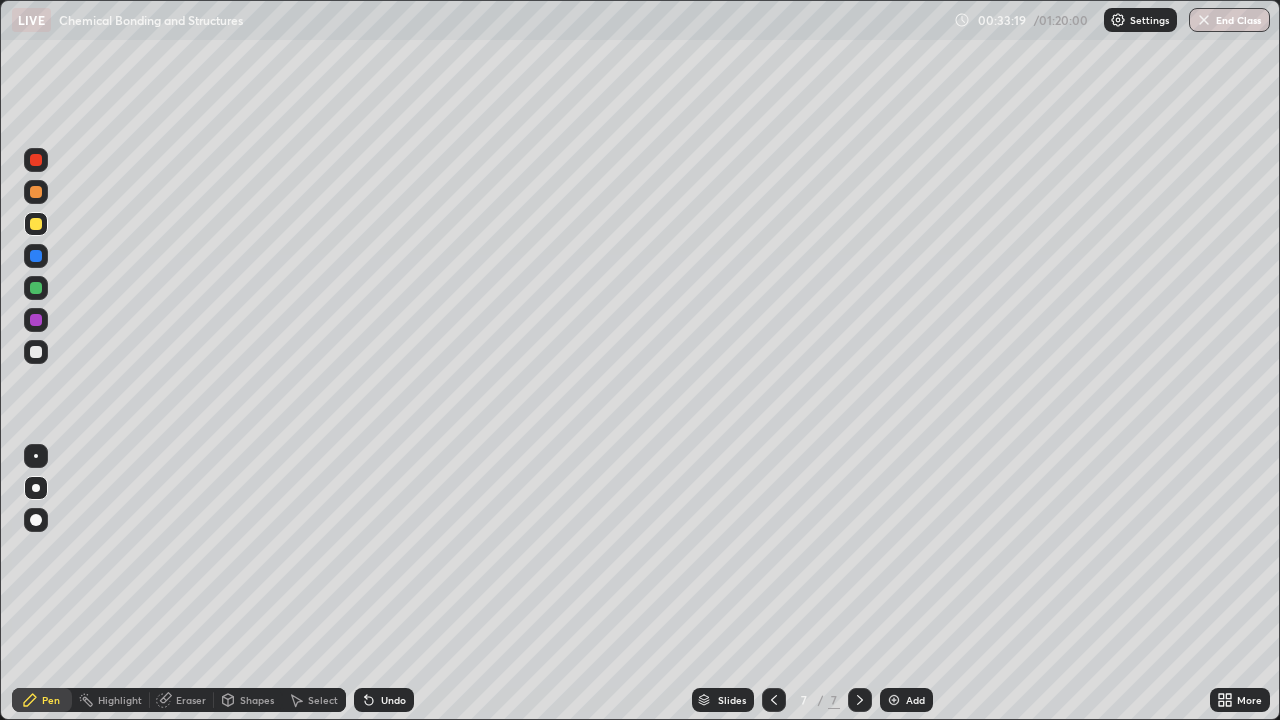 click at bounding box center (36, 352) 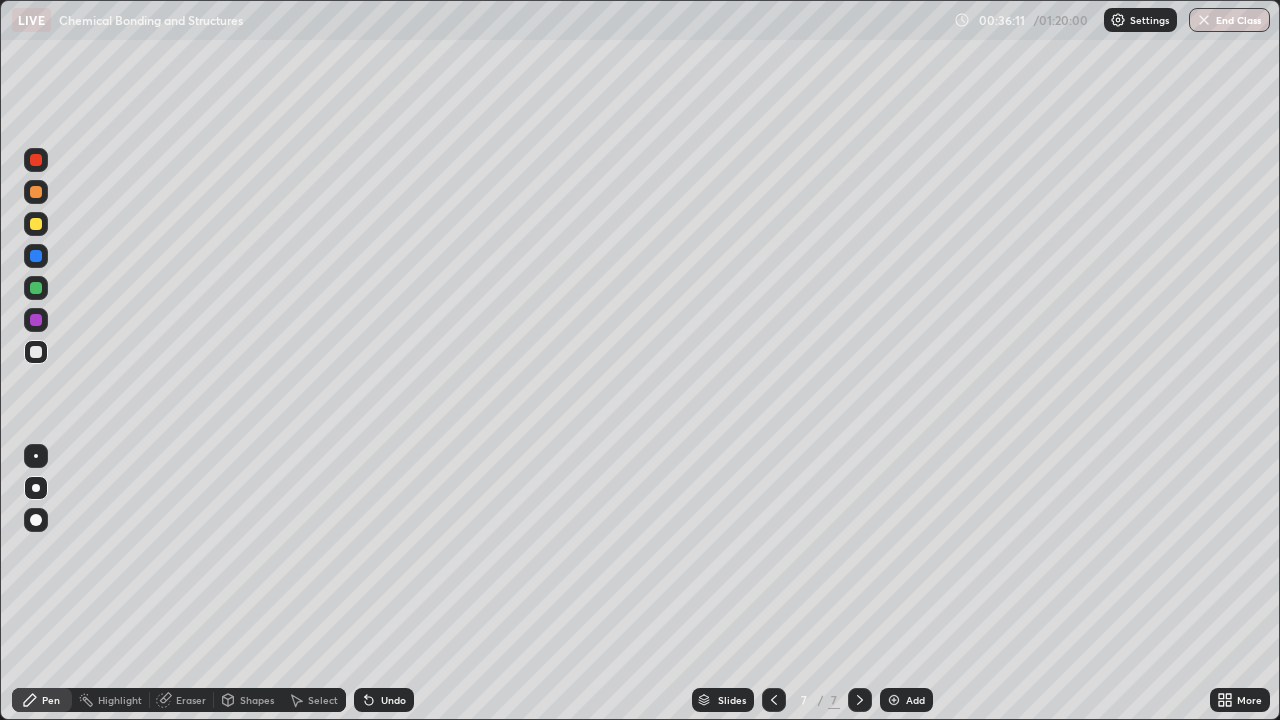 click at bounding box center (36, 192) 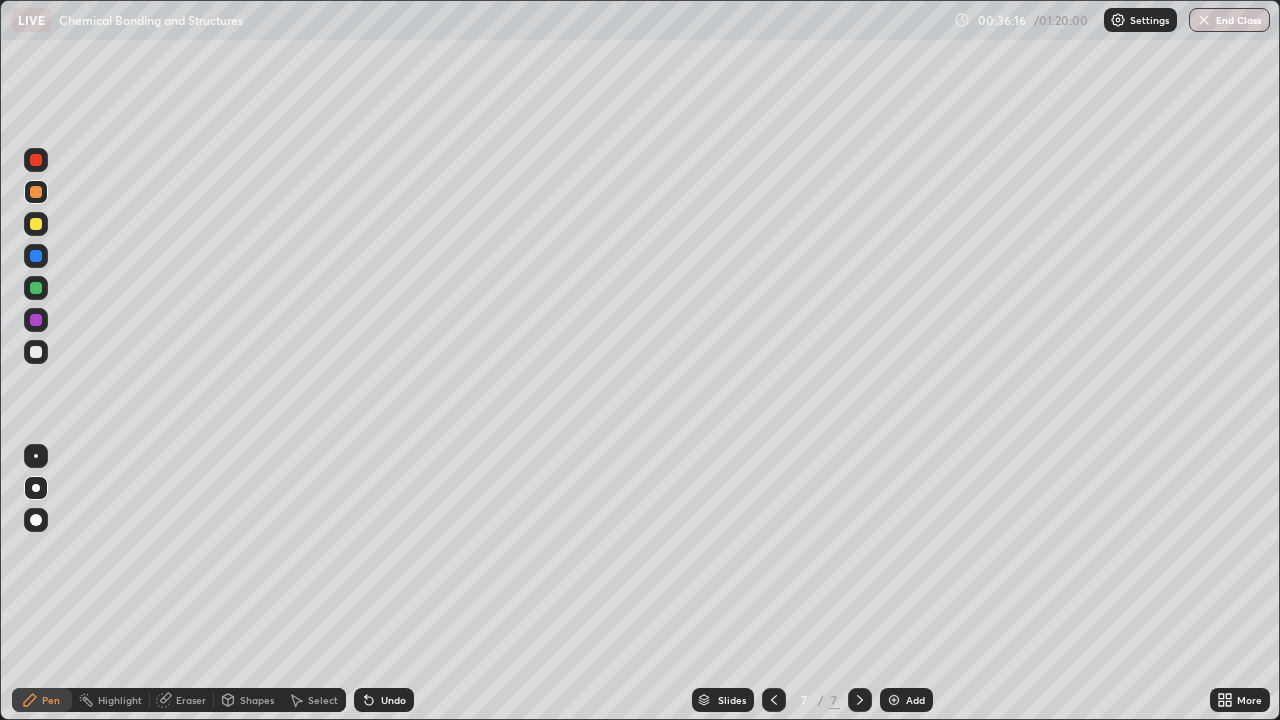 click at bounding box center [860, 700] 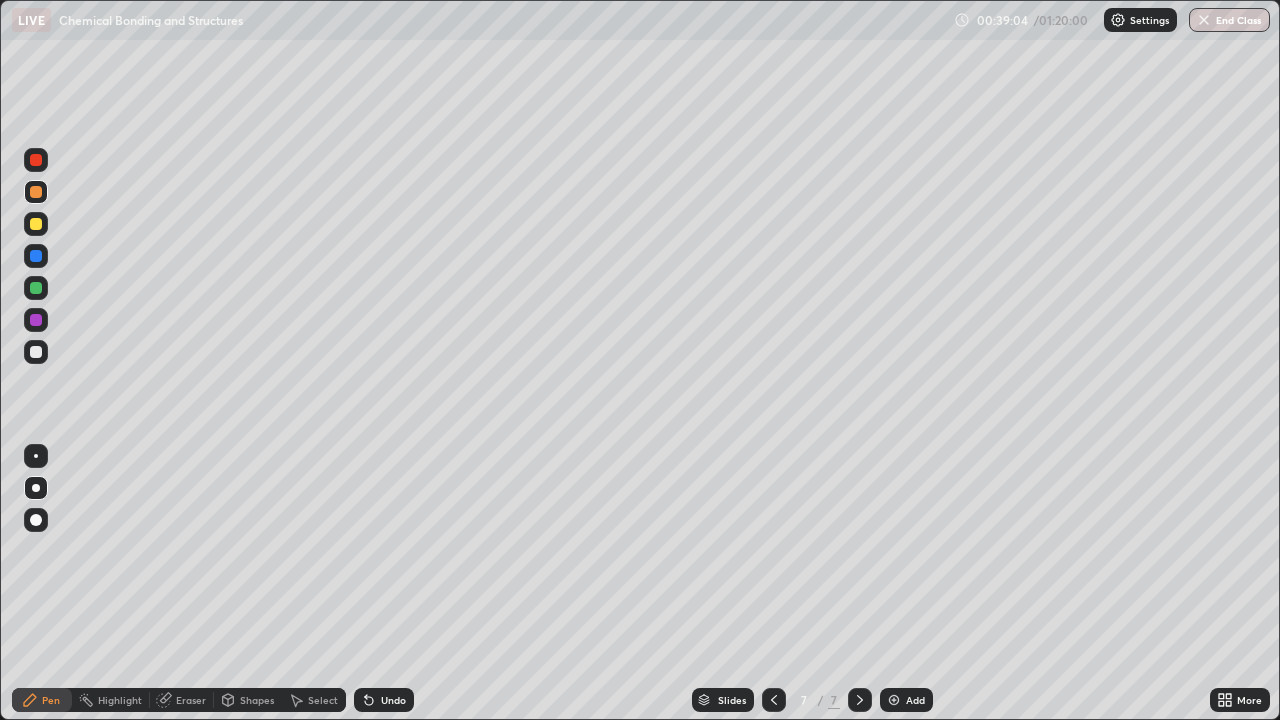 click 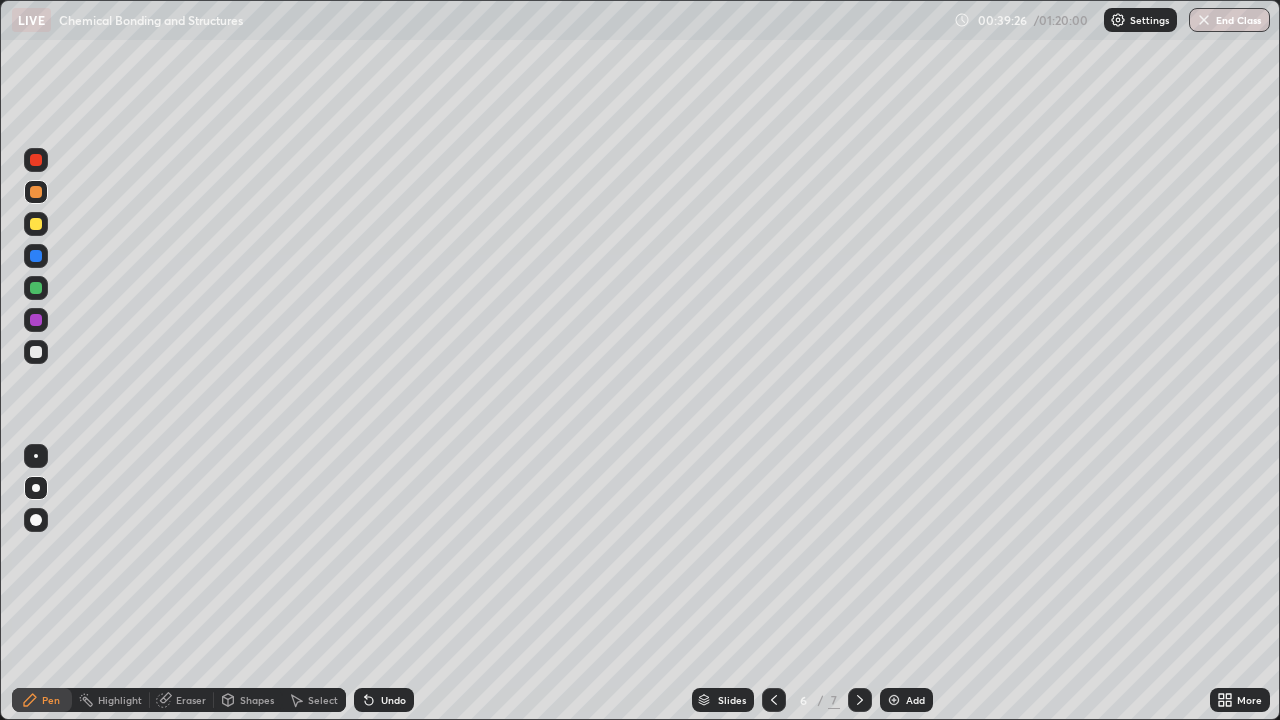 click 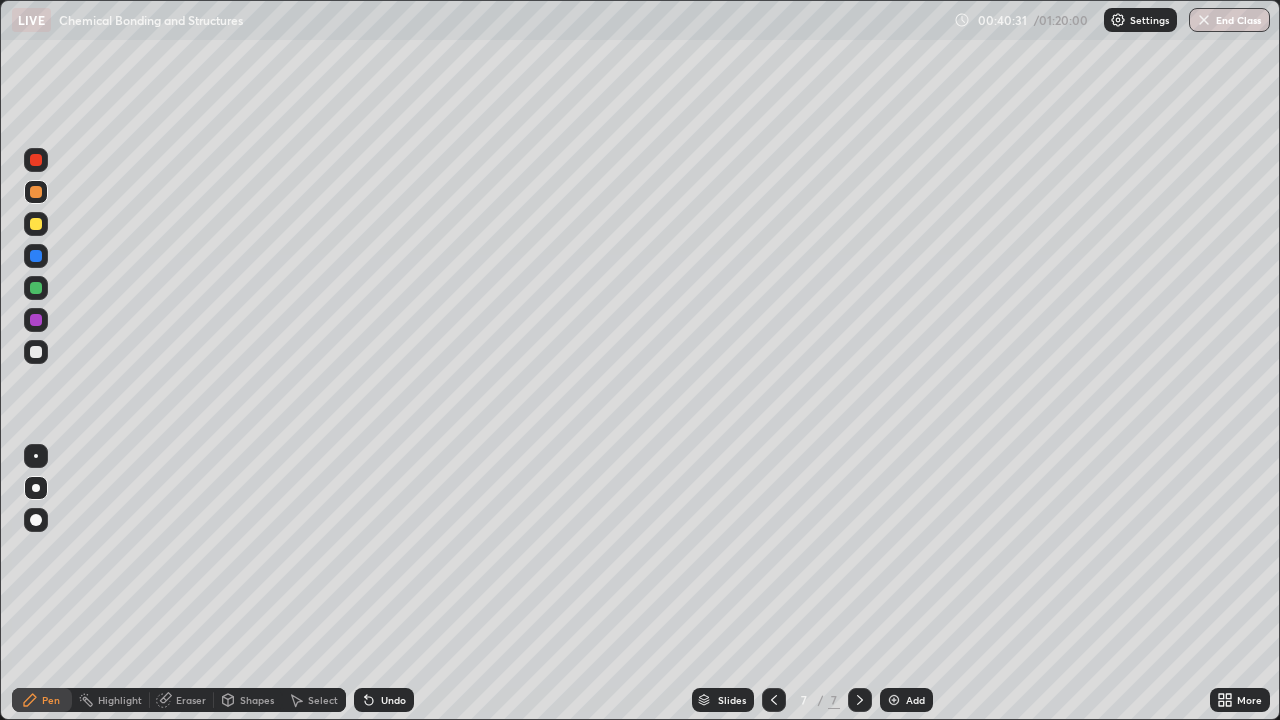 click on "Eraser" at bounding box center (191, 700) 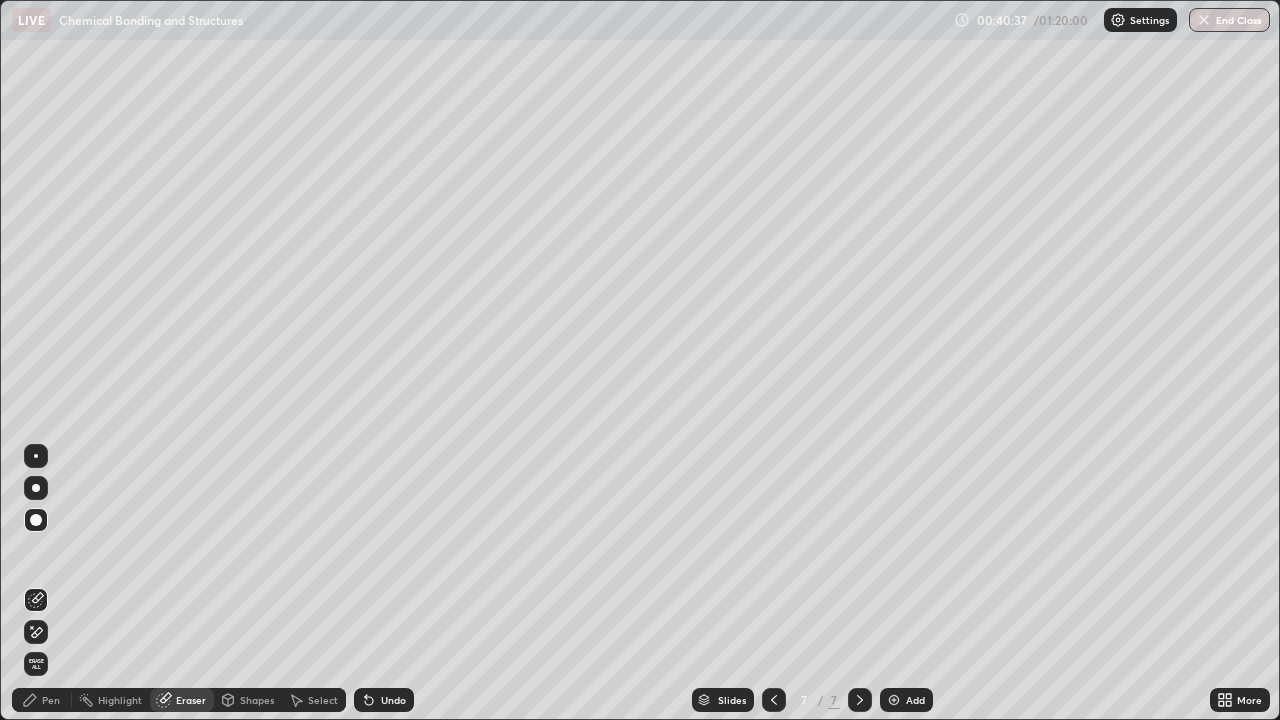 click on "Pen" at bounding box center (51, 700) 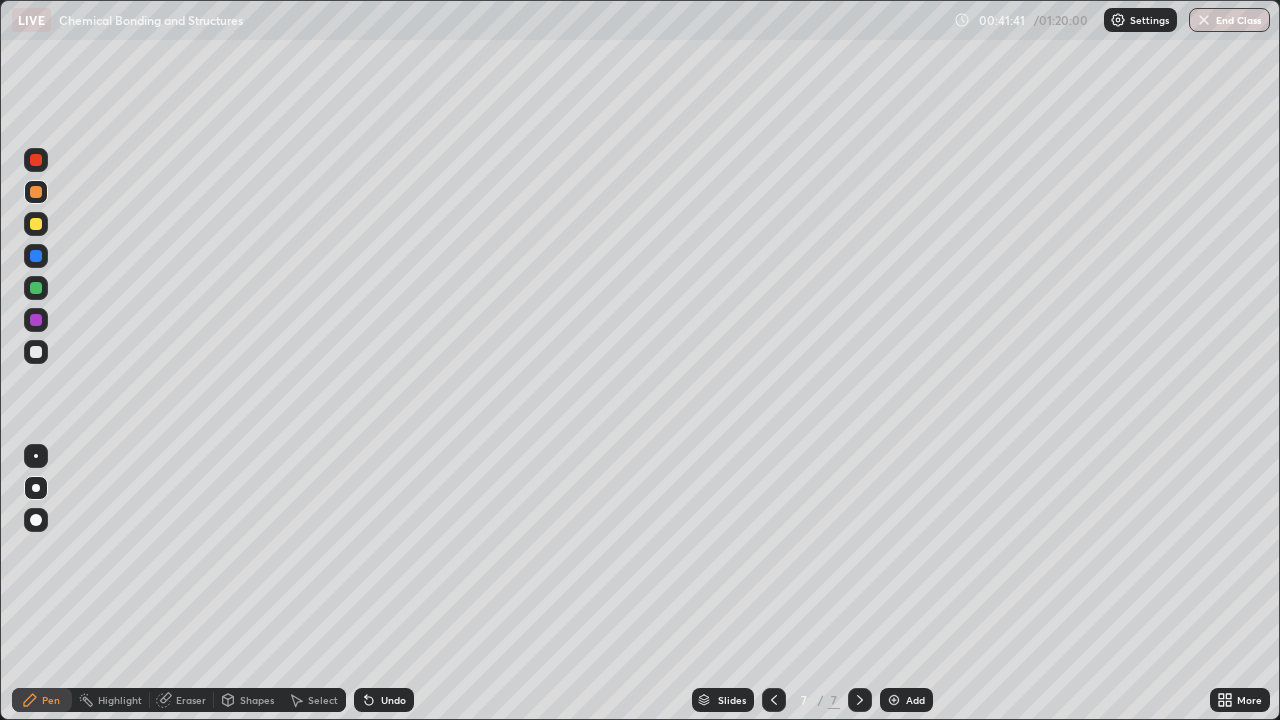 click on "Eraser" at bounding box center [191, 700] 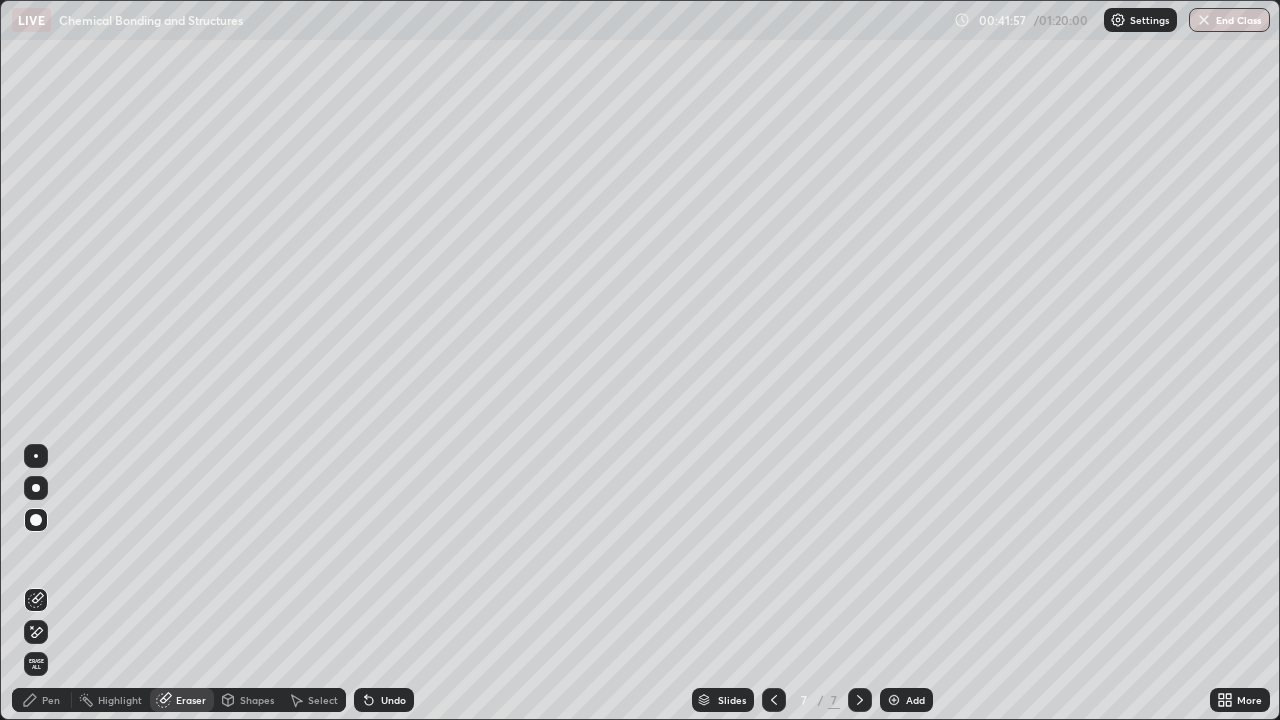 click on "Add" at bounding box center (915, 700) 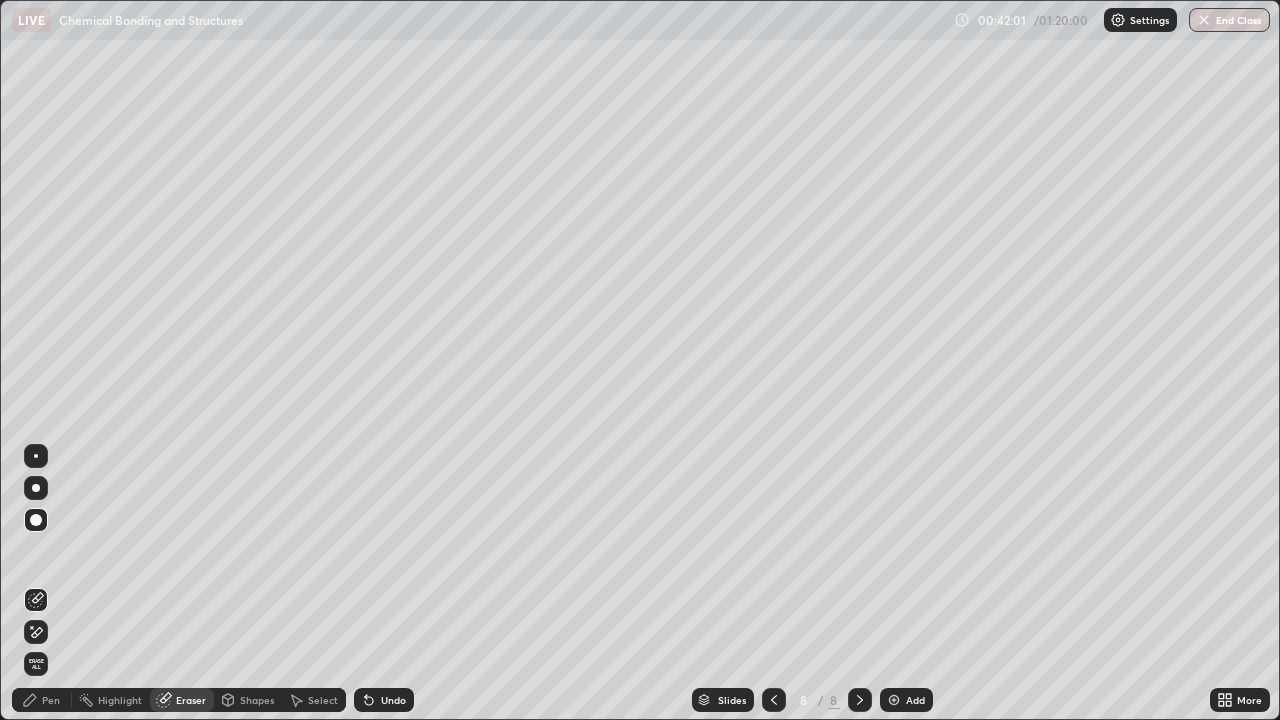 click on "Pen" at bounding box center (51, 700) 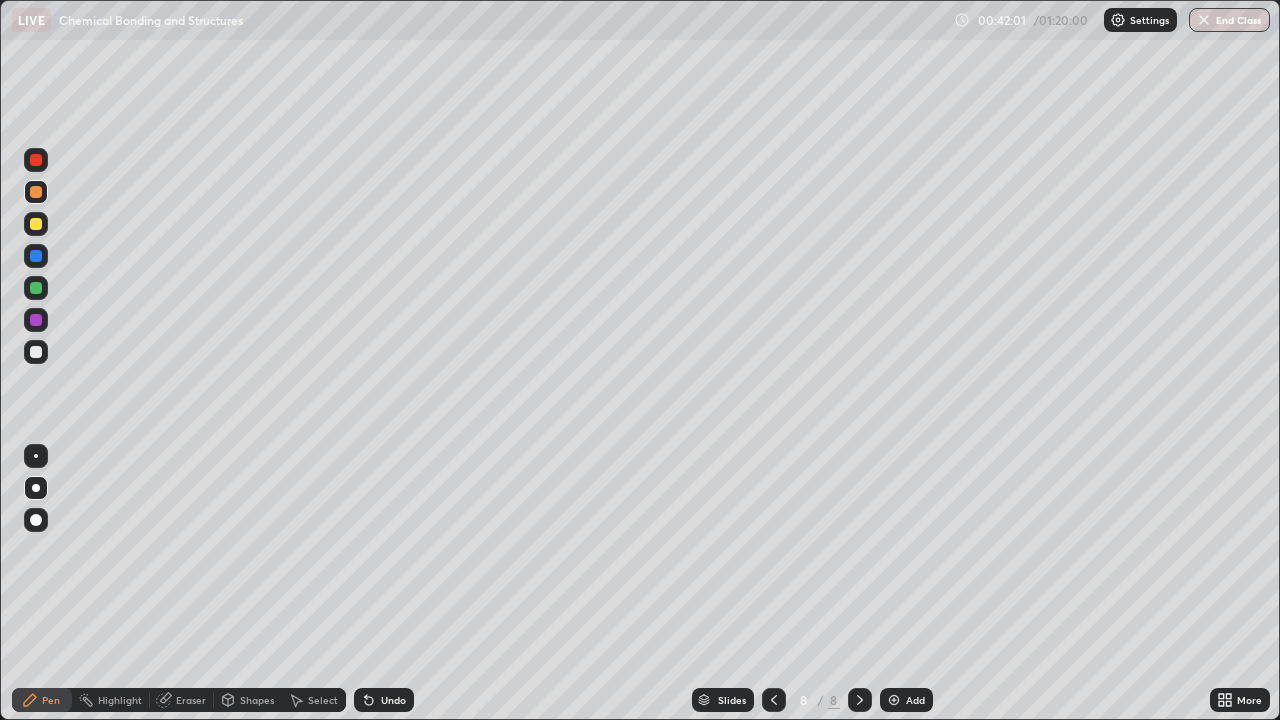 click at bounding box center (36, 352) 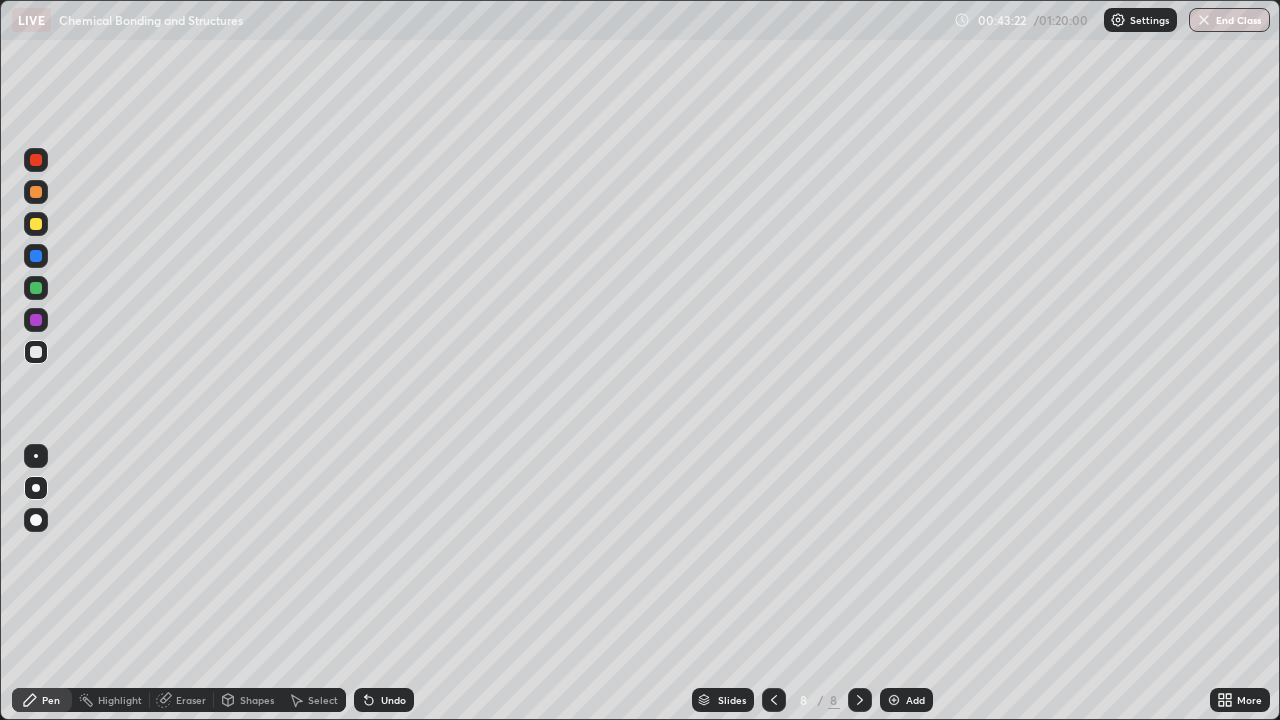 click at bounding box center (36, 224) 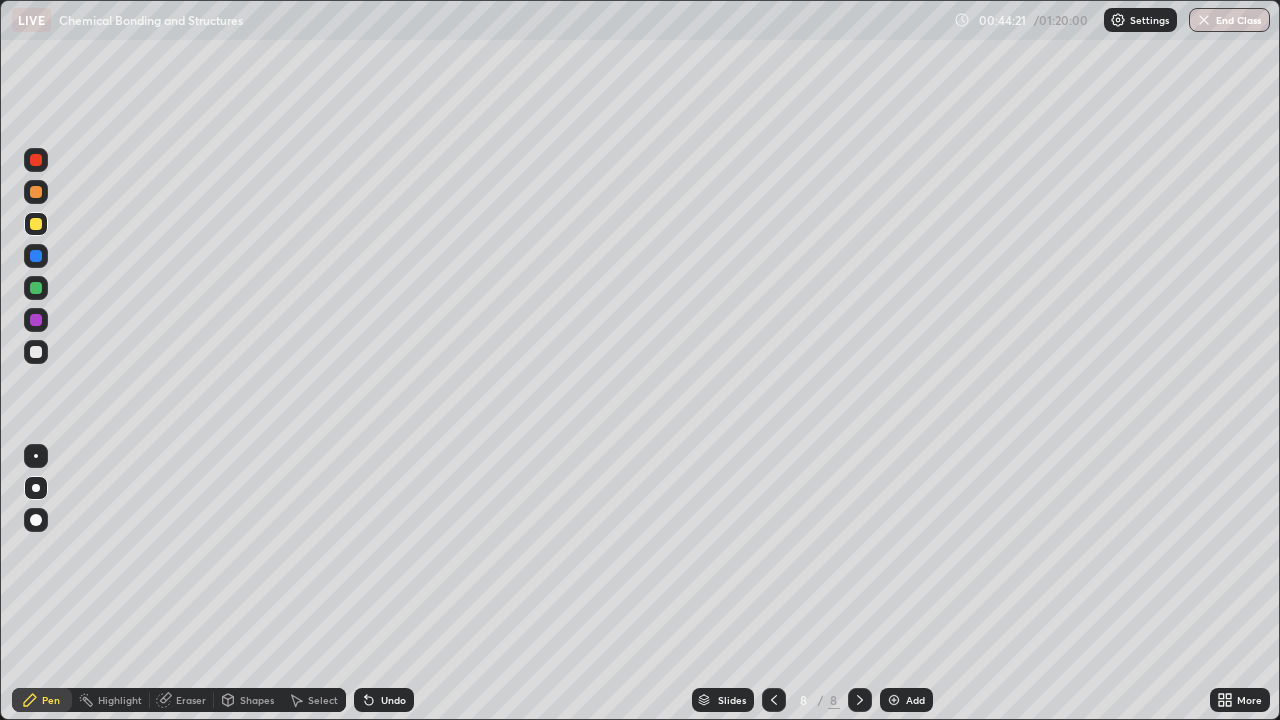 click on "Undo" at bounding box center [384, 700] 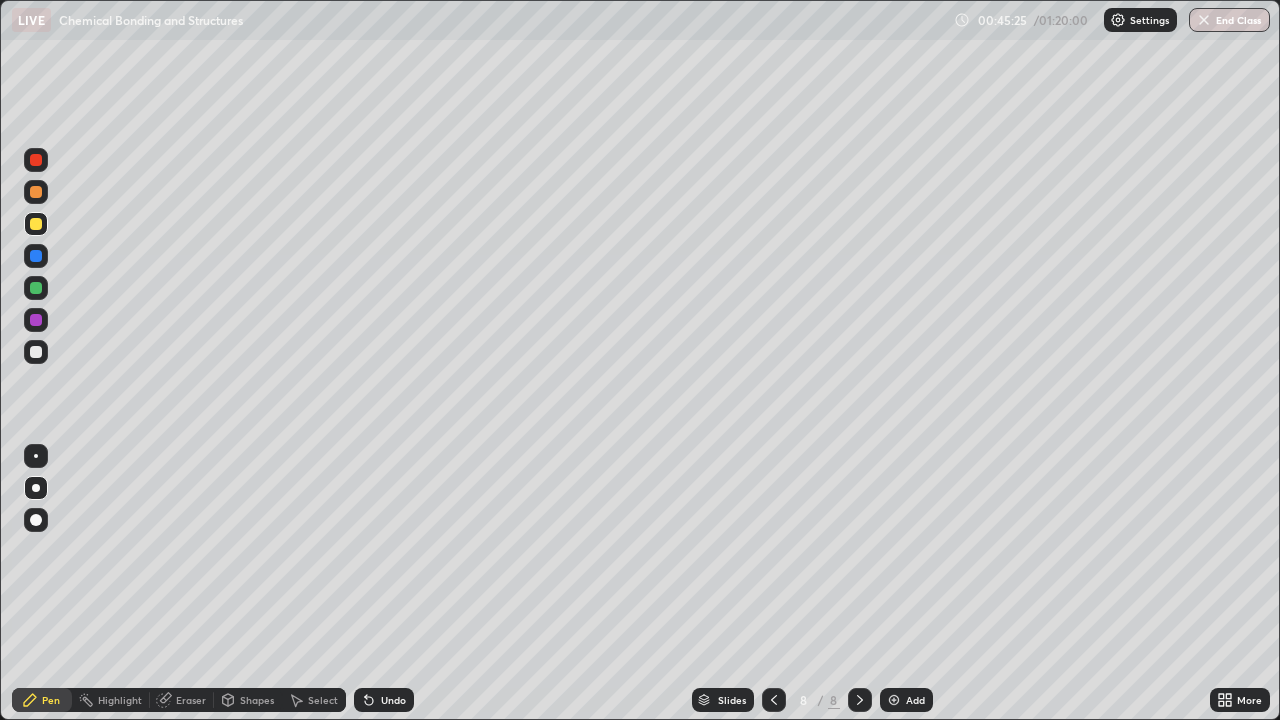 click 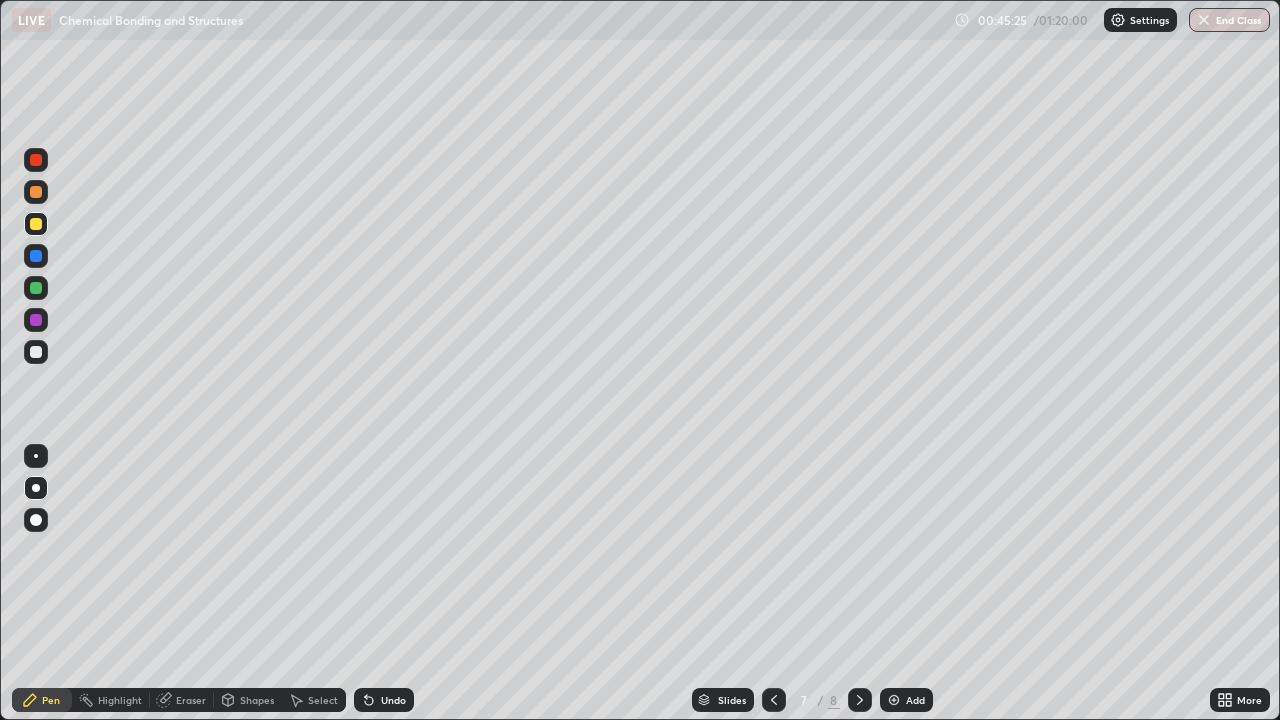 click 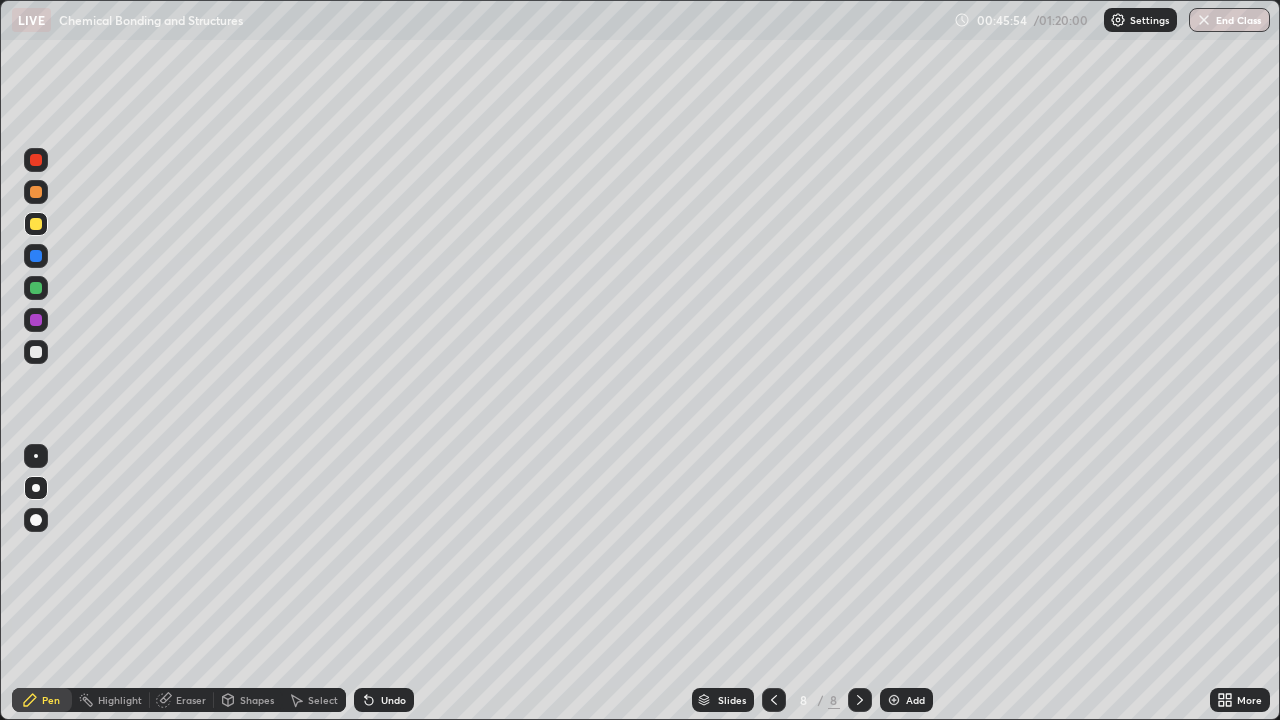 click 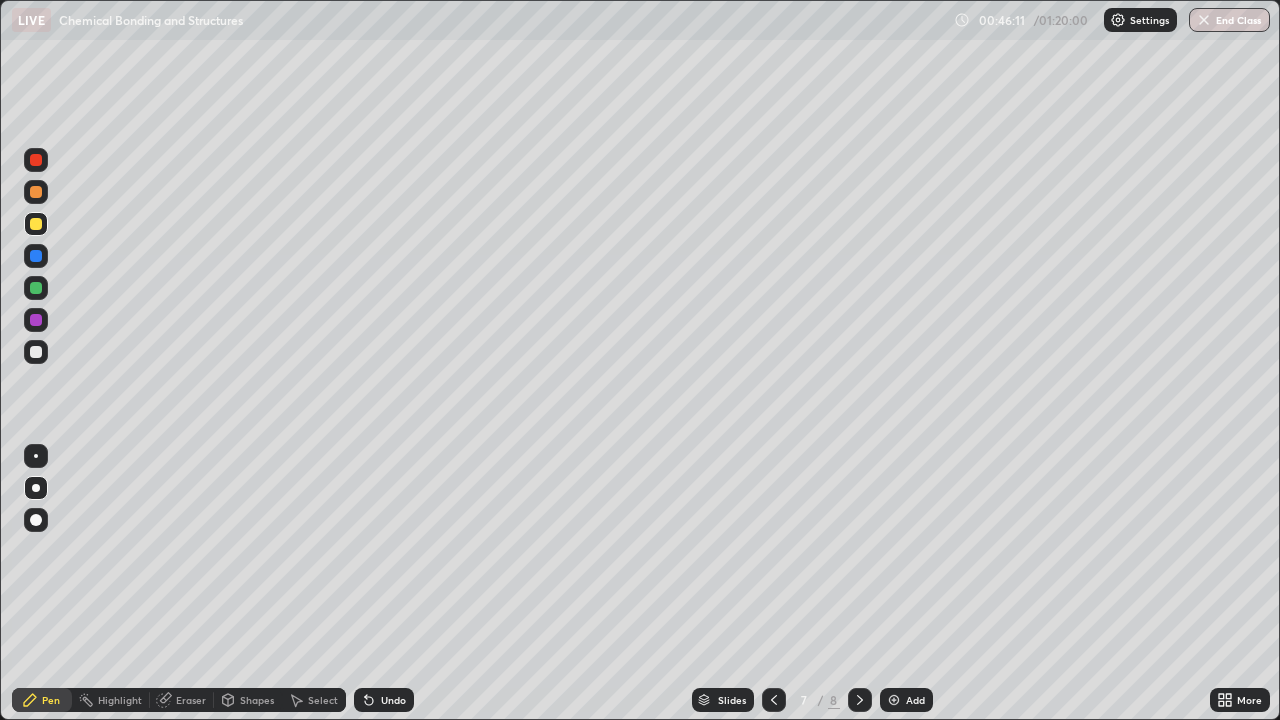 click at bounding box center (860, 700) 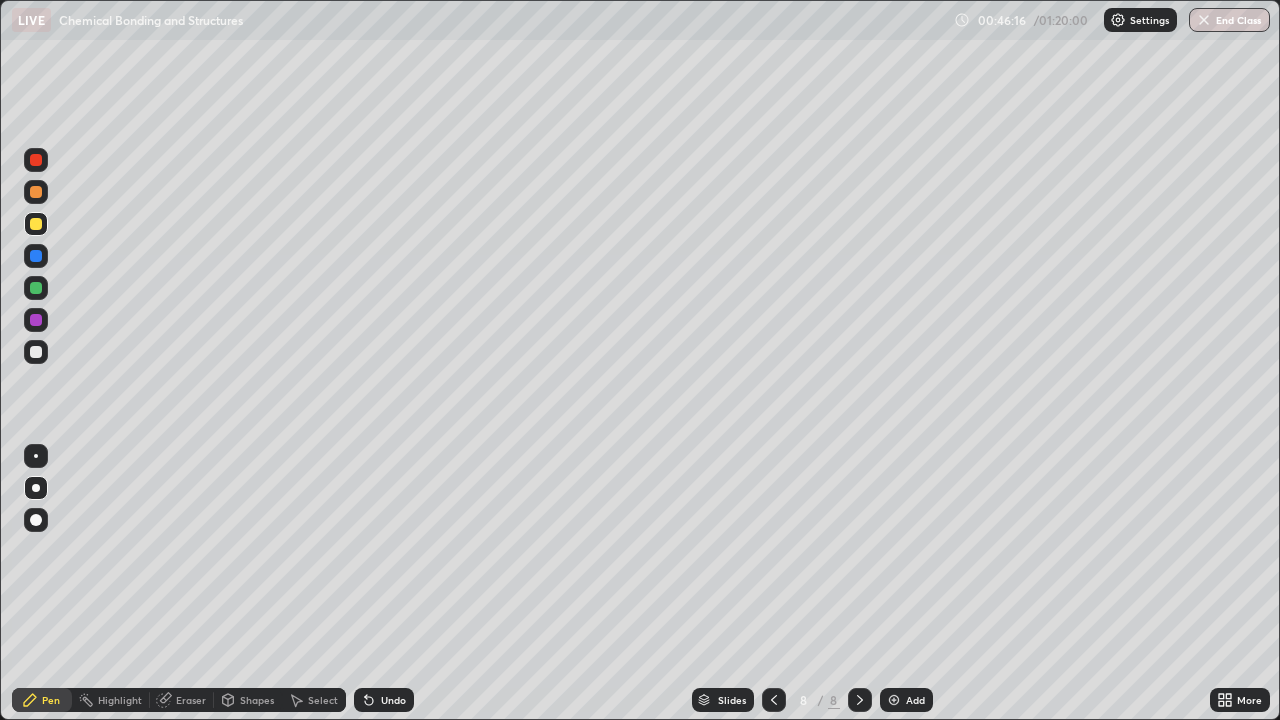 click at bounding box center (36, 352) 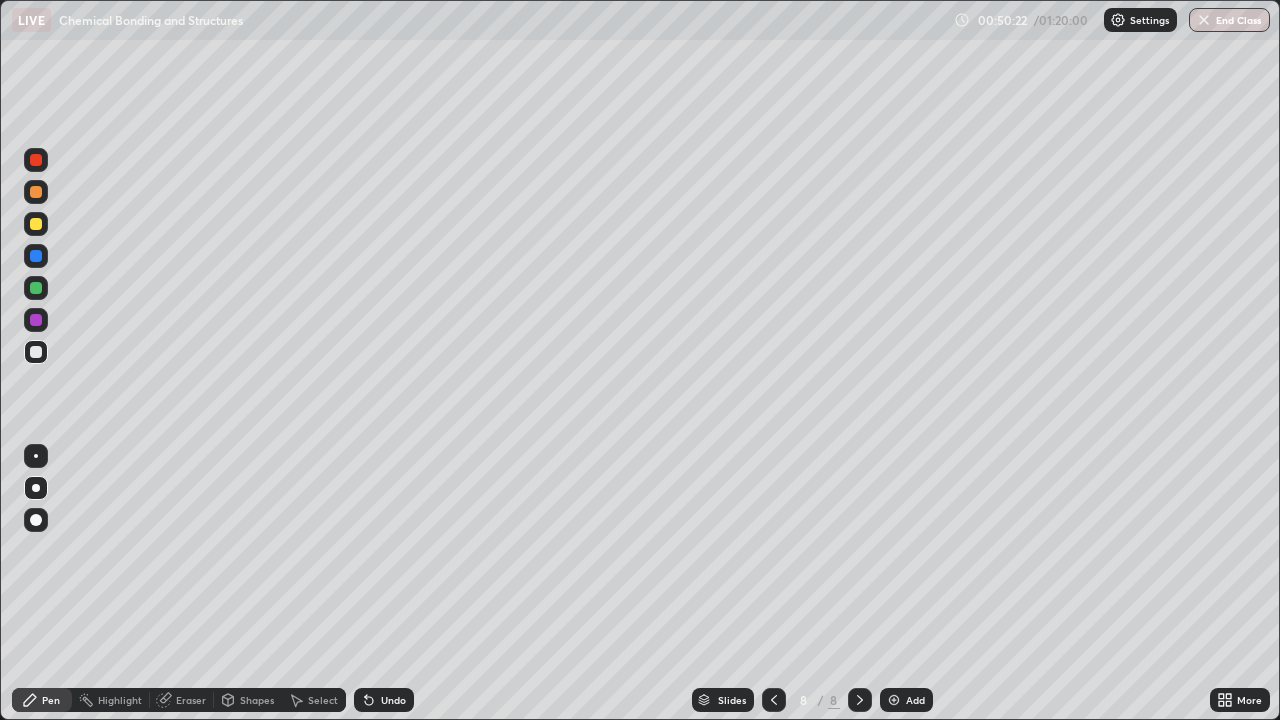 click on "Add" at bounding box center (915, 700) 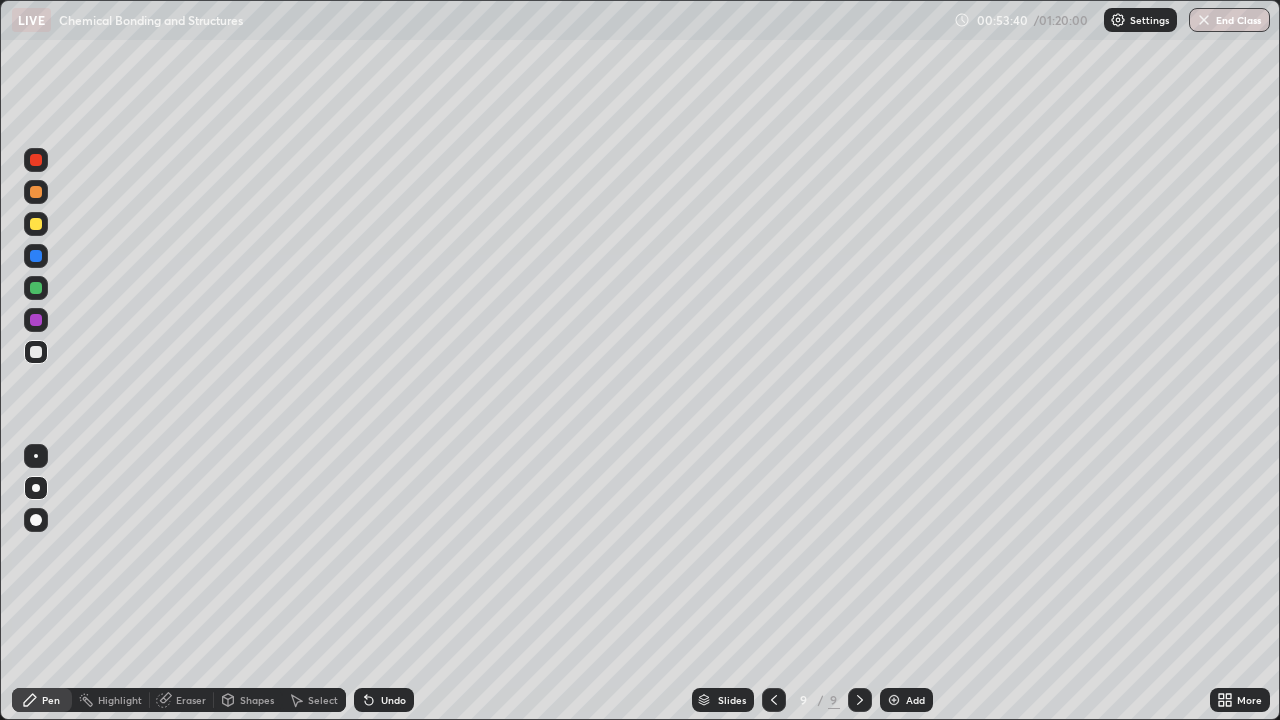 click at bounding box center (36, 224) 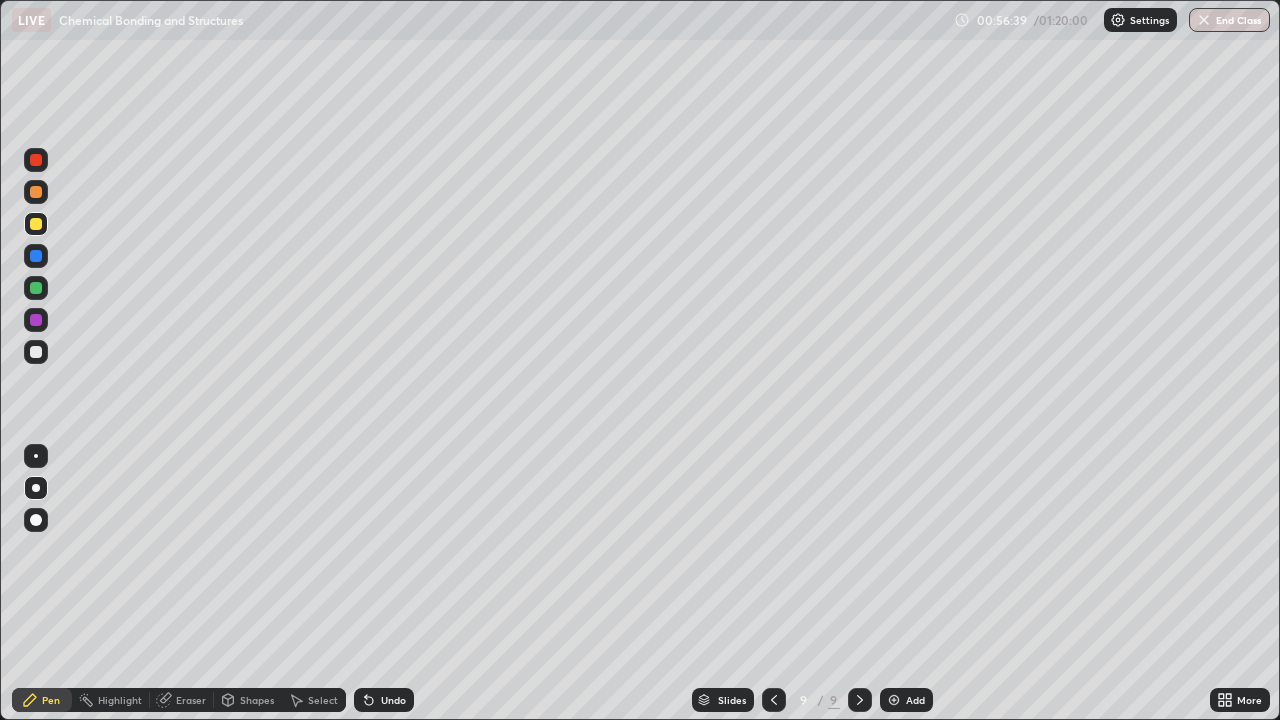click at bounding box center [894, 700] 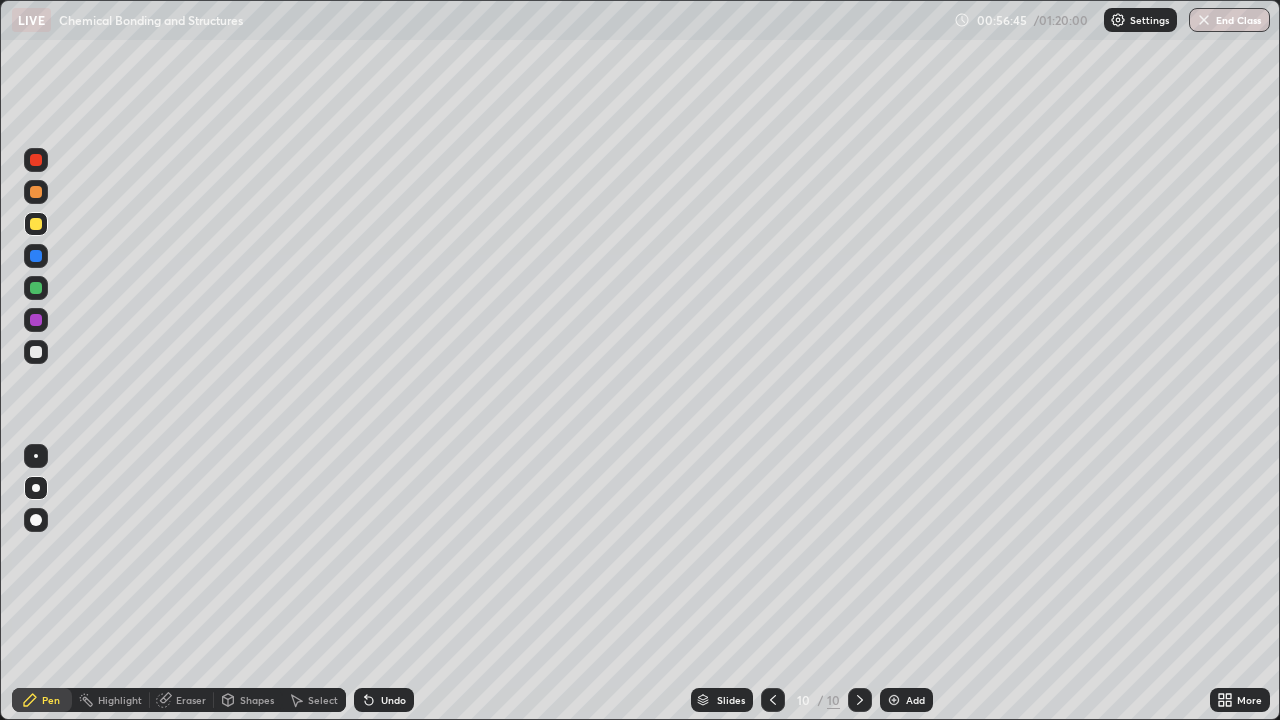 click at bounding box center [773, 700] 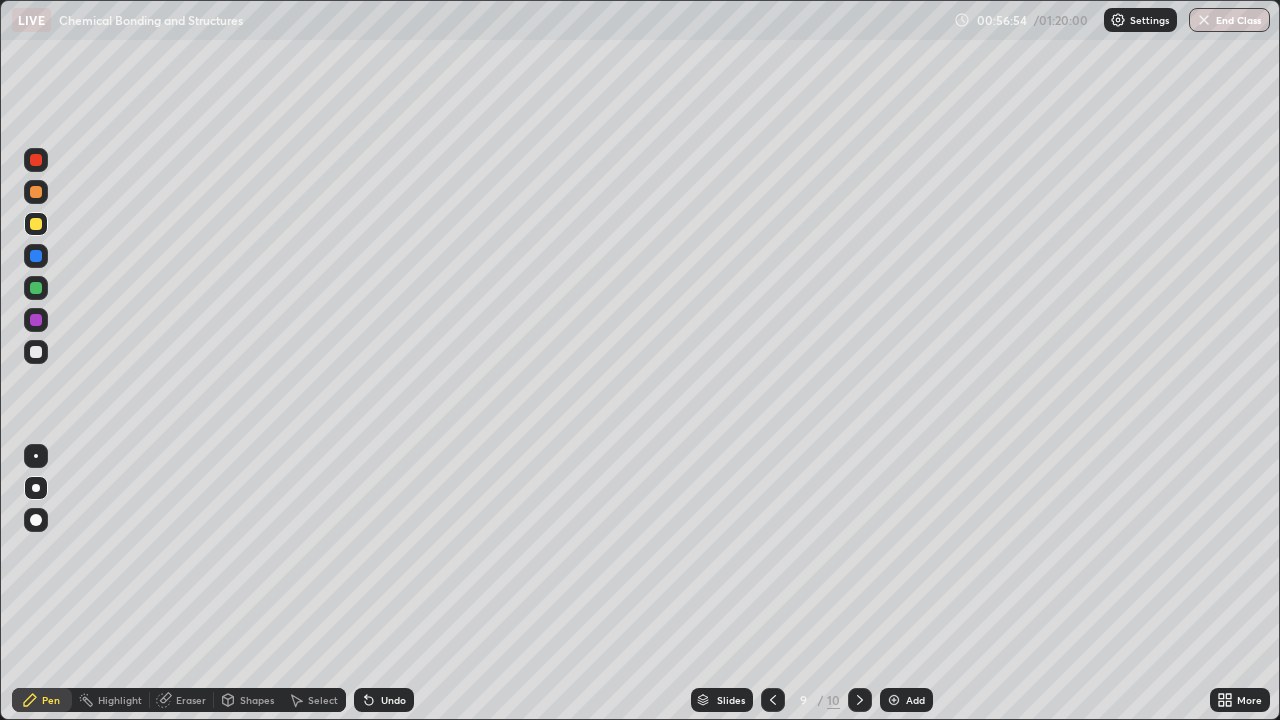 click 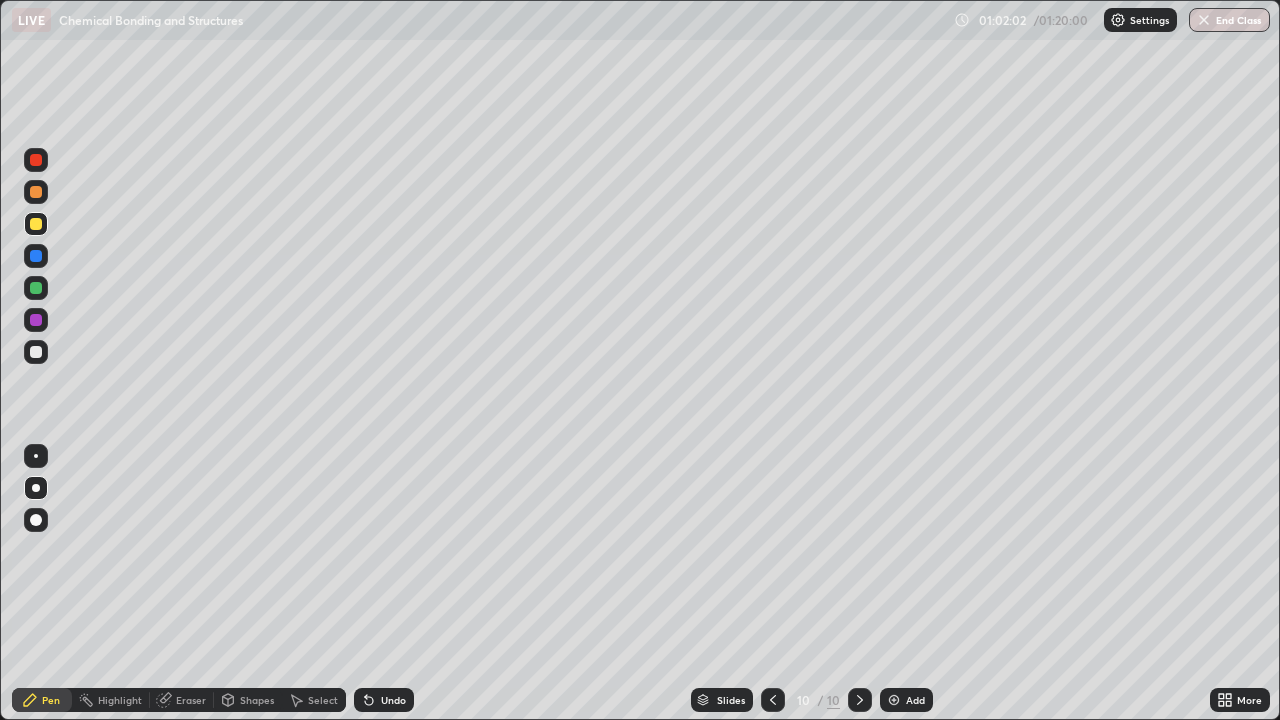 click on "Add" at bounding box center (915, 700) 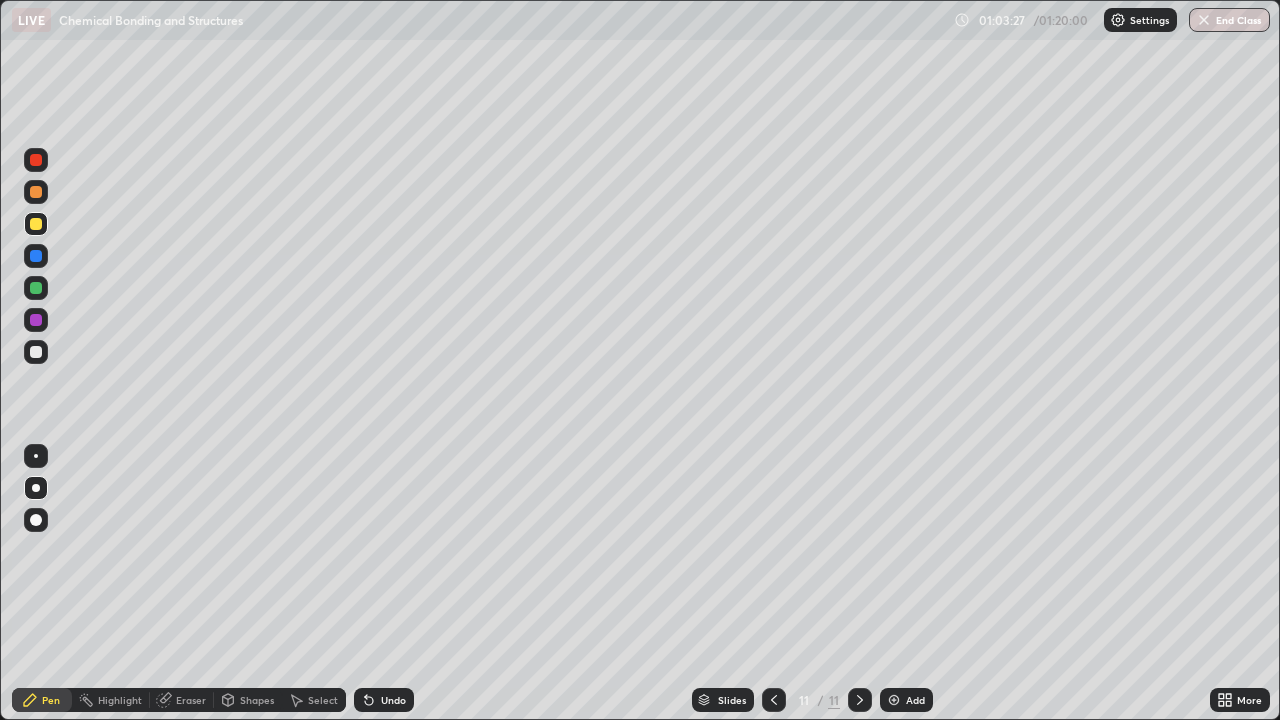 click at bounding box center [36, 160] 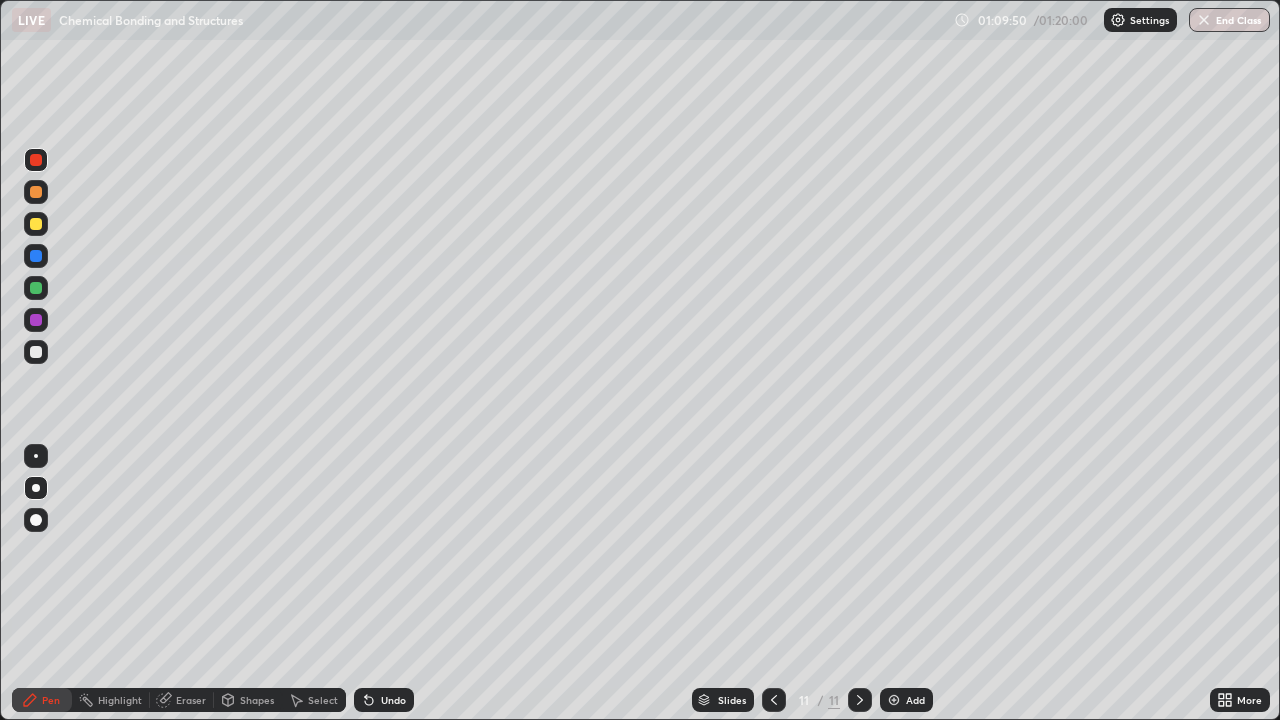 click on "Add" at bounding box center [906, 700] 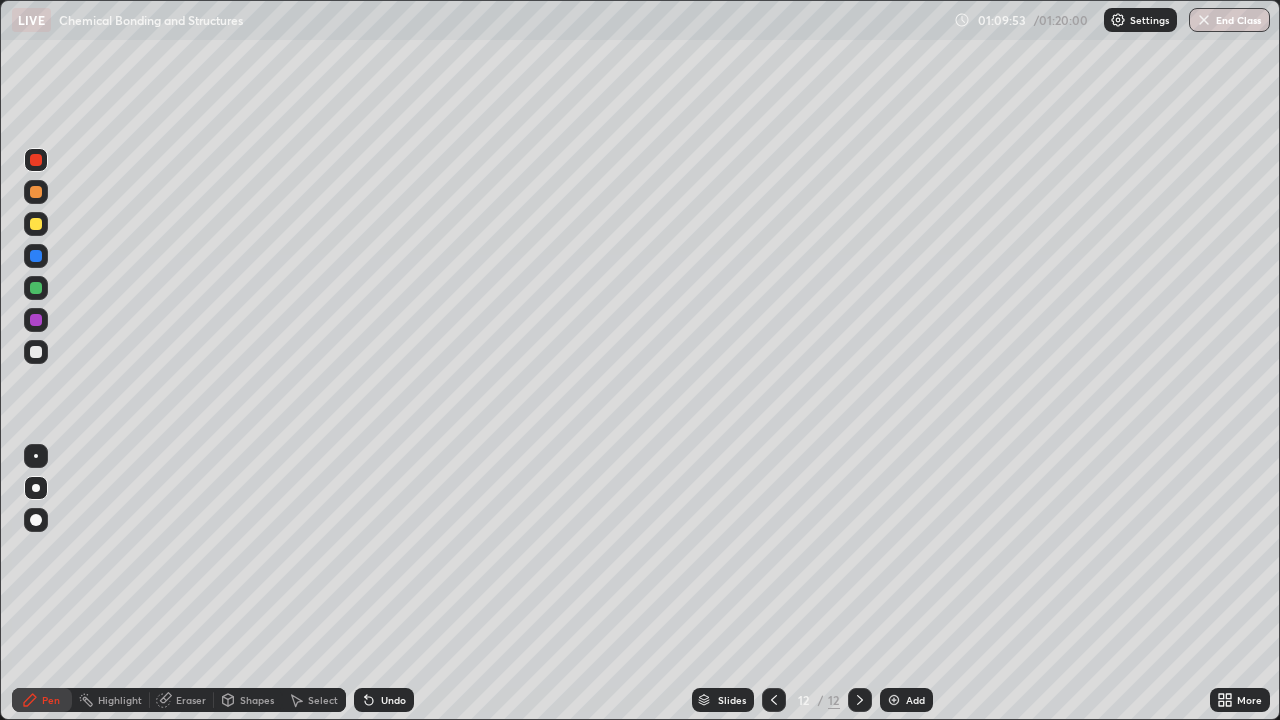 click at bounding box center (36, 224) 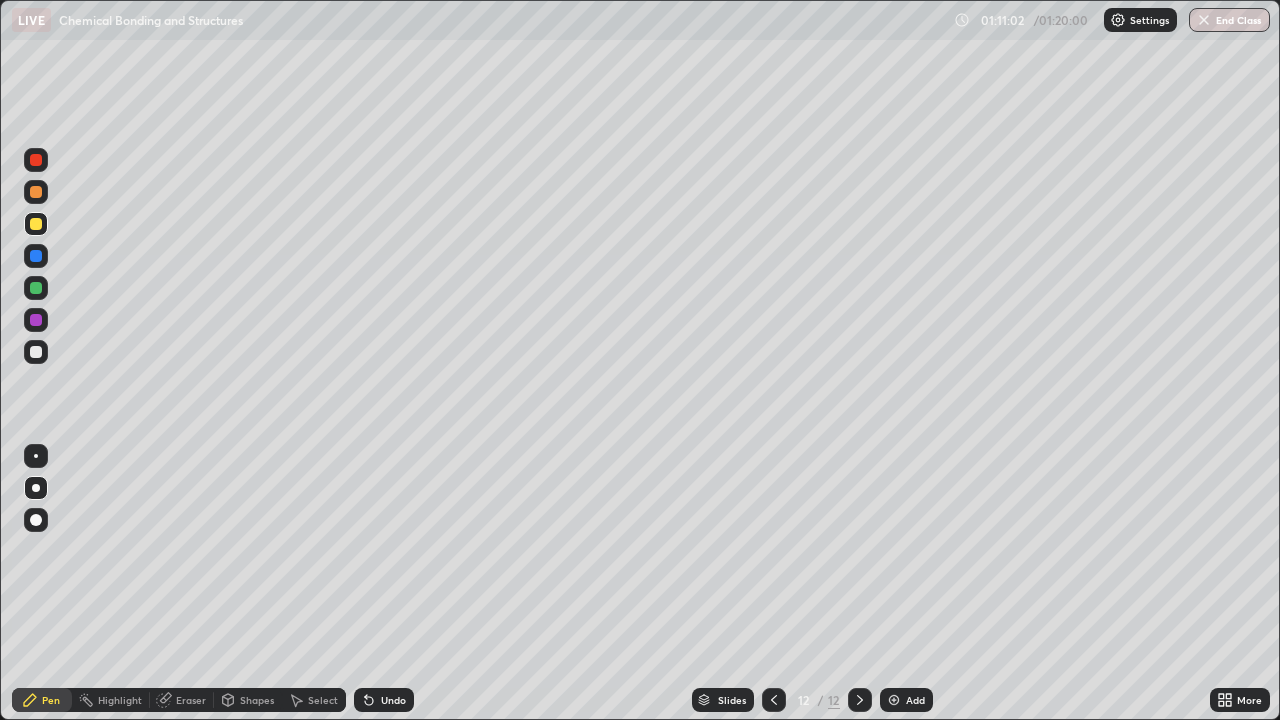 click on "Undo" at bounding box center [393, 700] 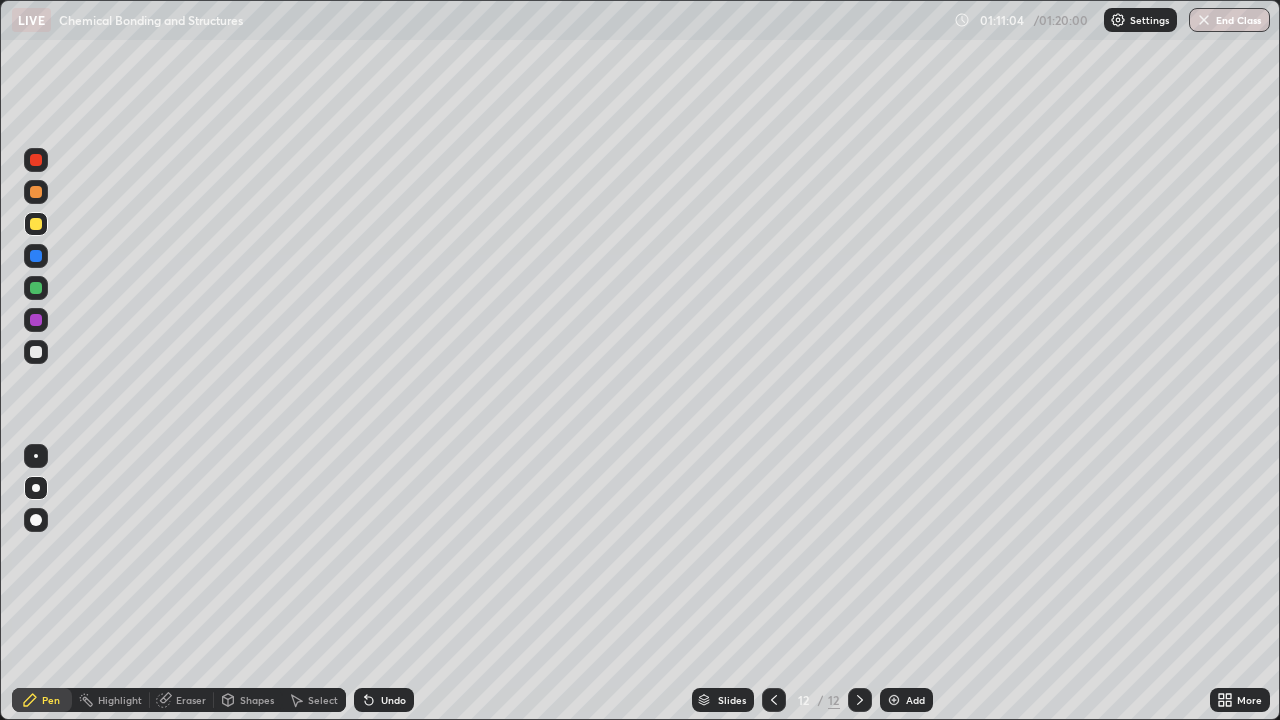 click on "Undo" at bounding box center (393, 700) 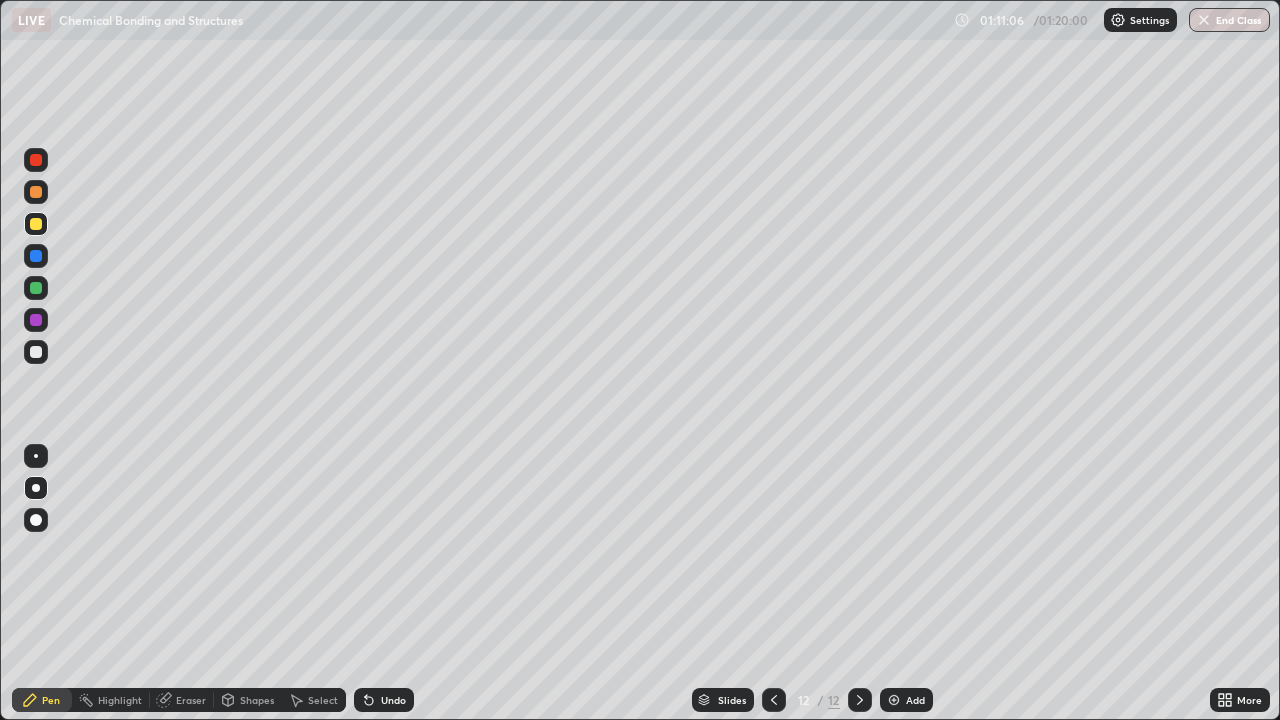 click on "Undo" at bounding box center (393, 700) 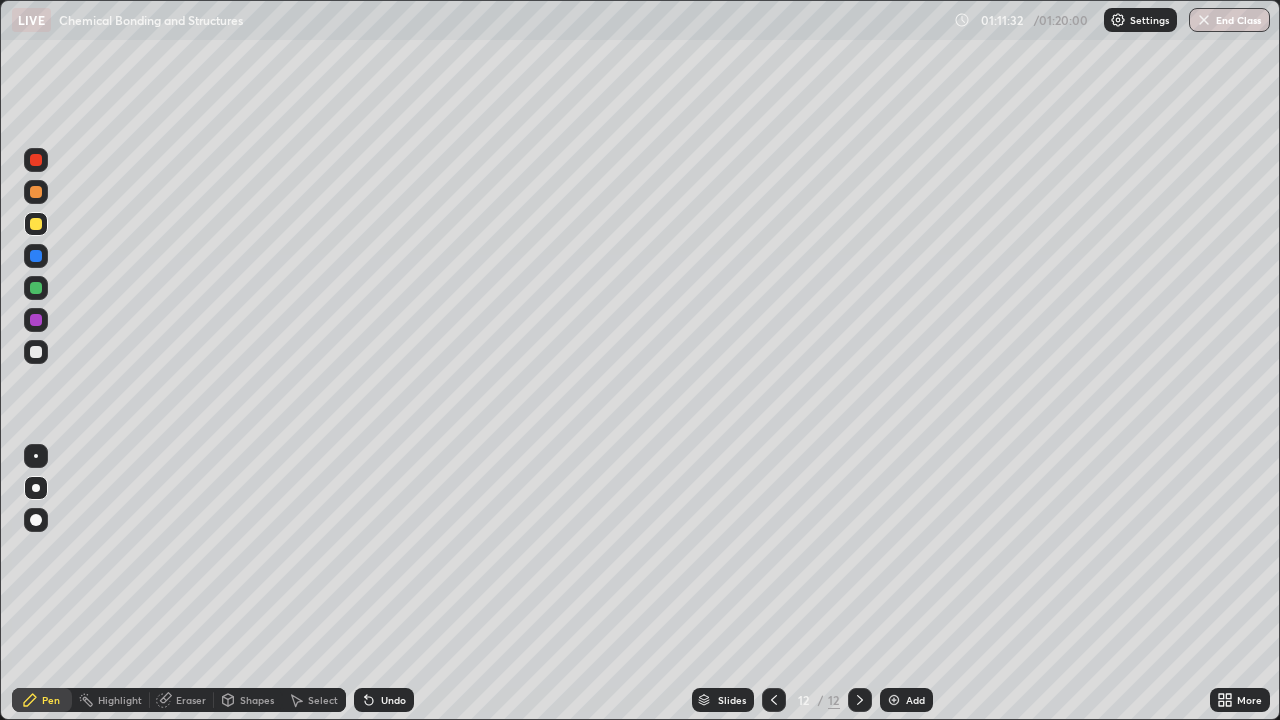 click at bounding box center [36, 320] 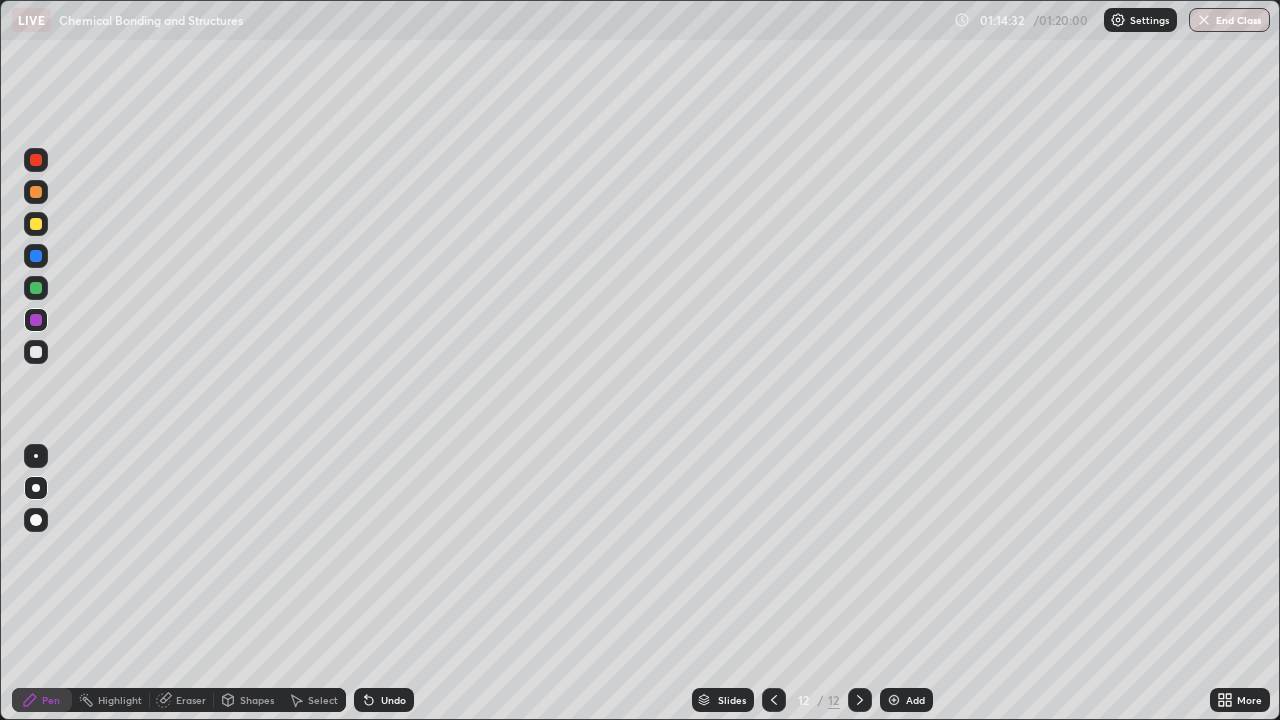 click at bounding box center (36, 160) 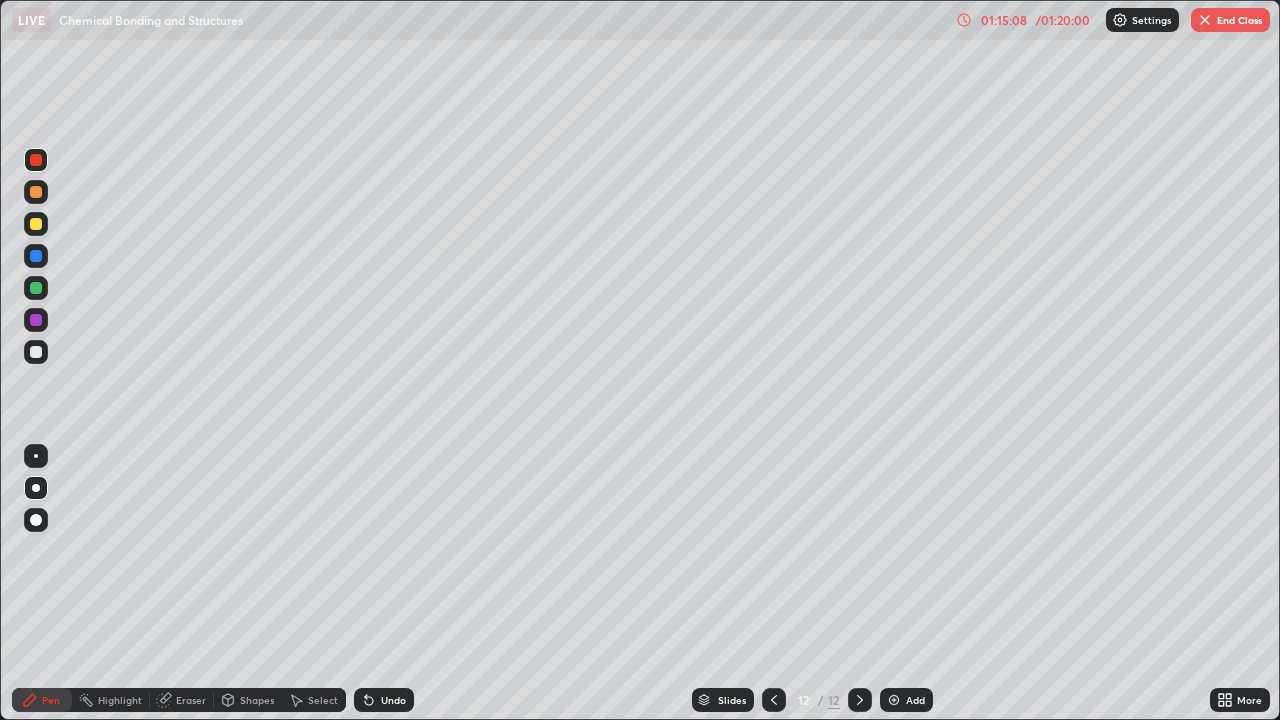 click on "Undo" at bounding box center [384, 700] 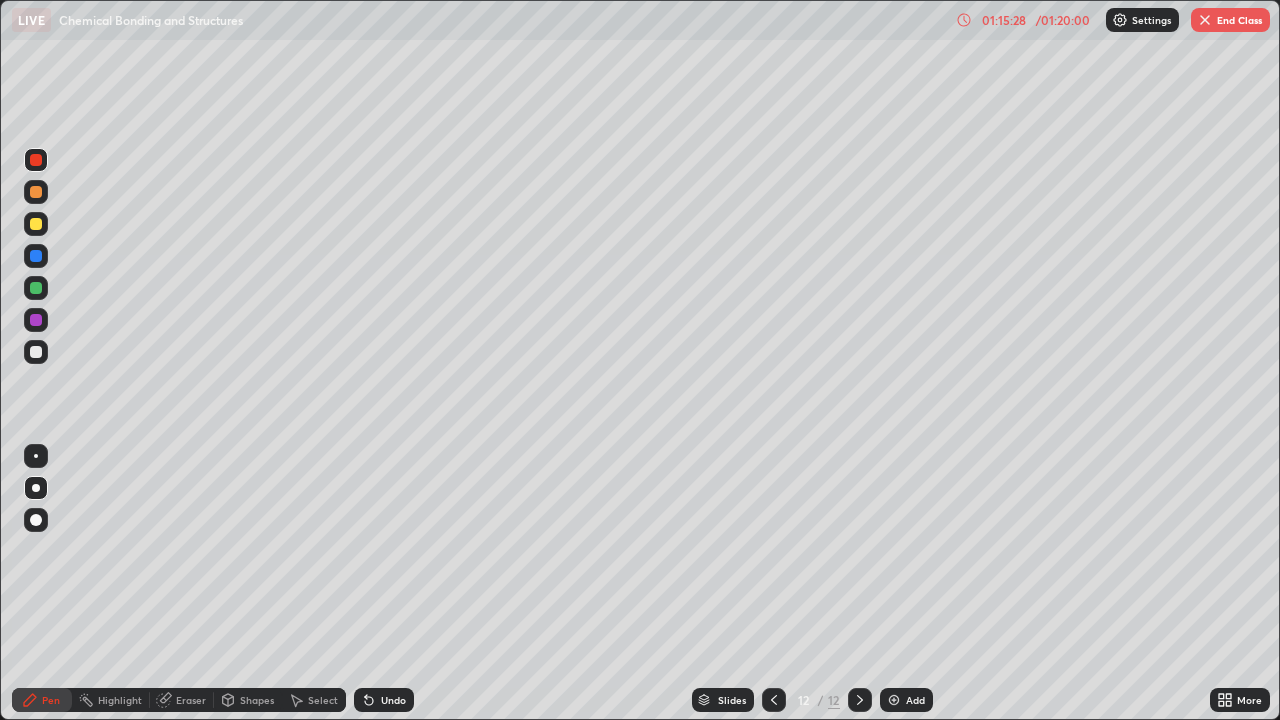 click on "Undo" at bounding box center [393, 700] 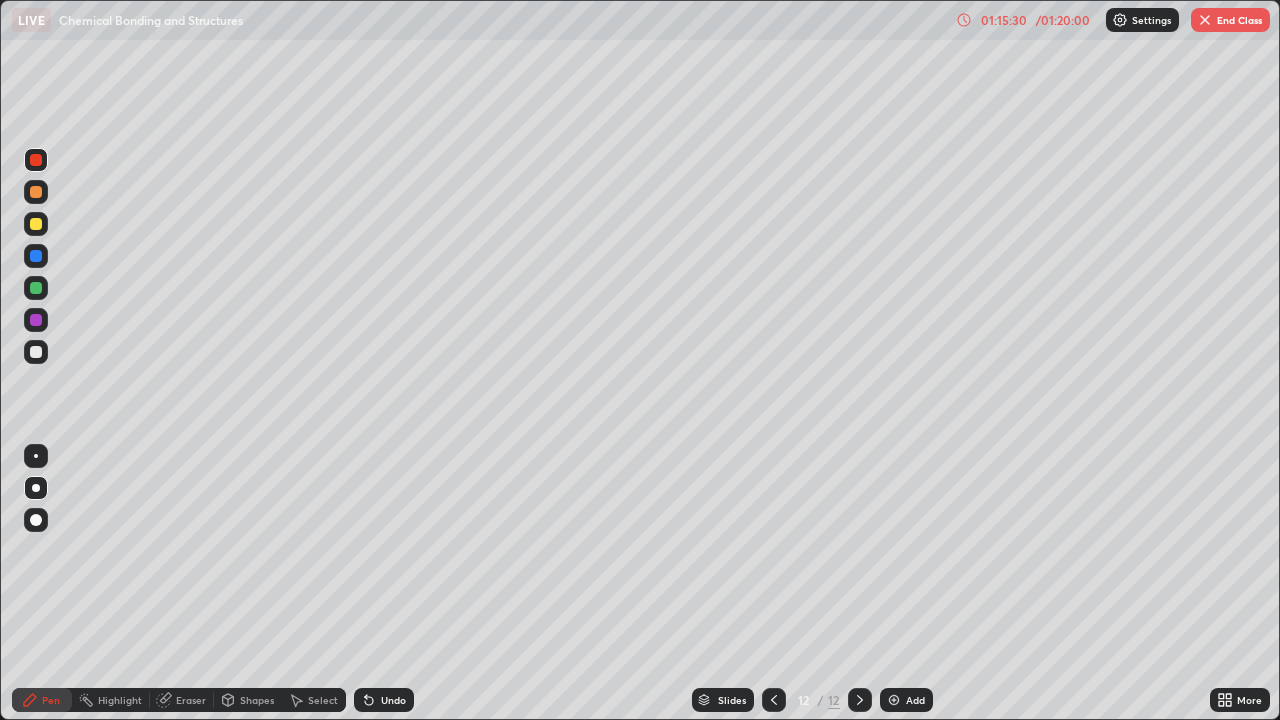 click on "Undo" at bounding box center (393, 700) 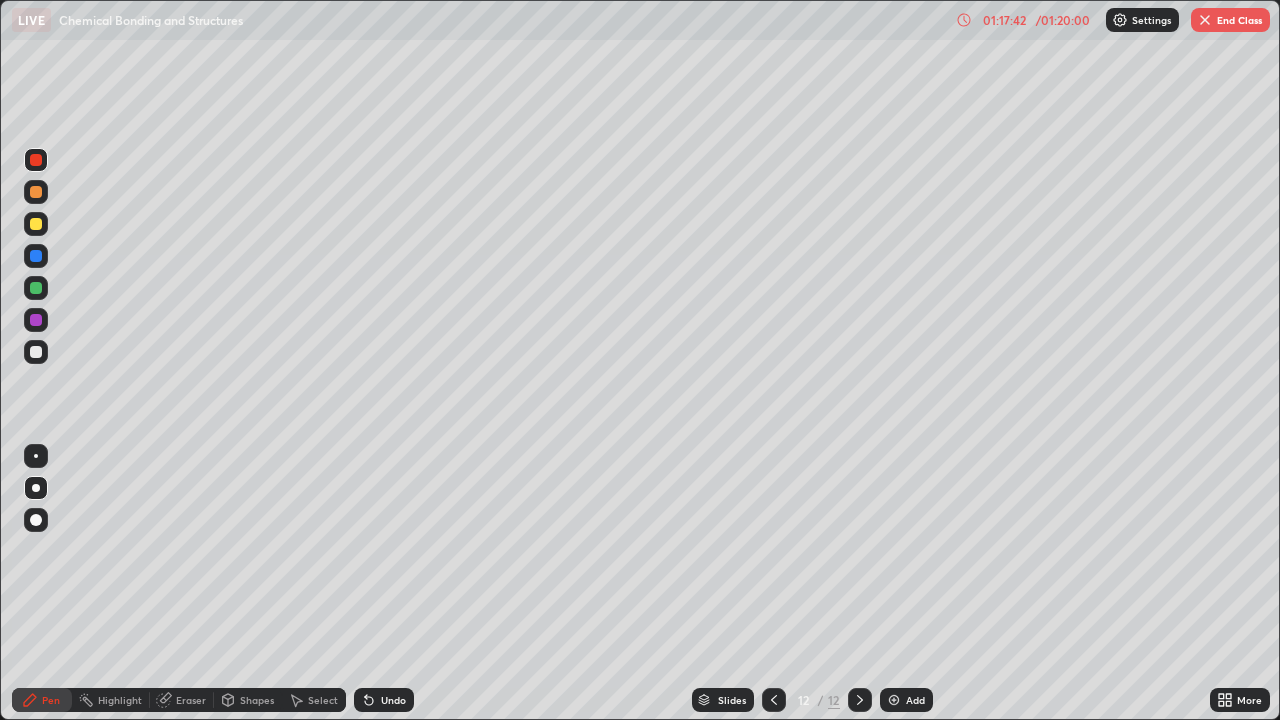 click on "End Class" at bounding box center (1230, 20) 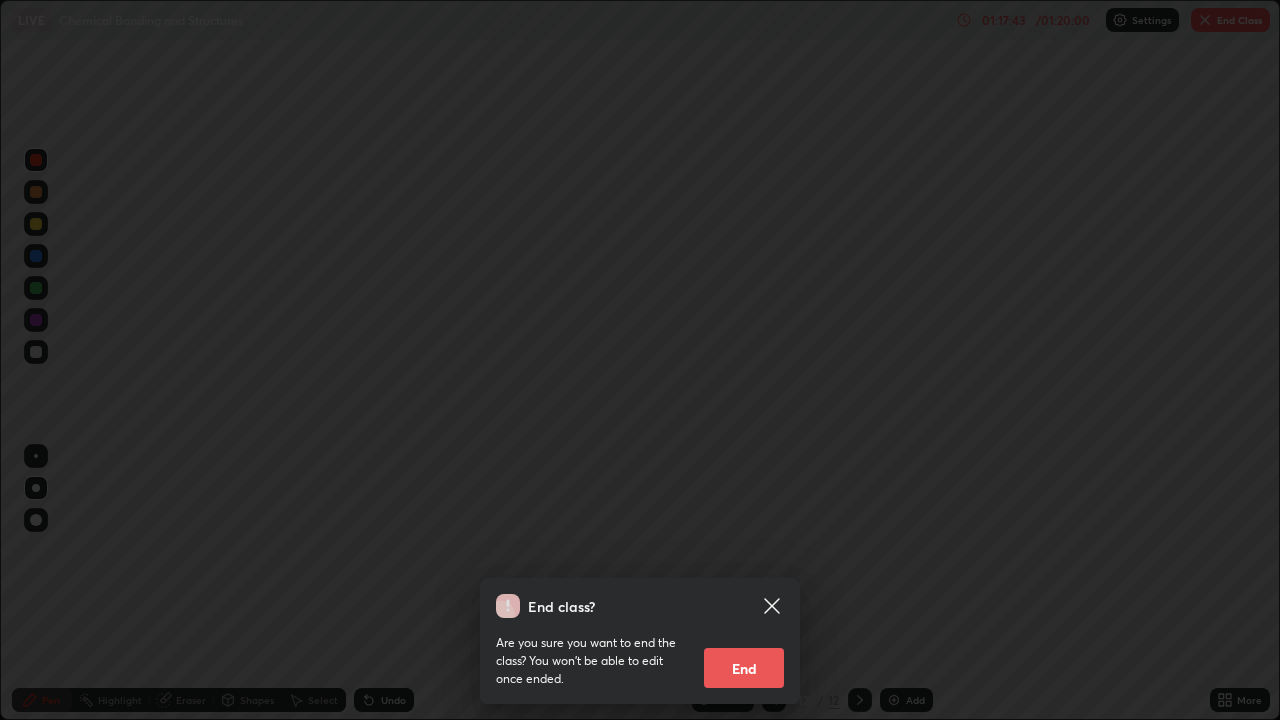 click on "End" at bounding box center (744, 668) 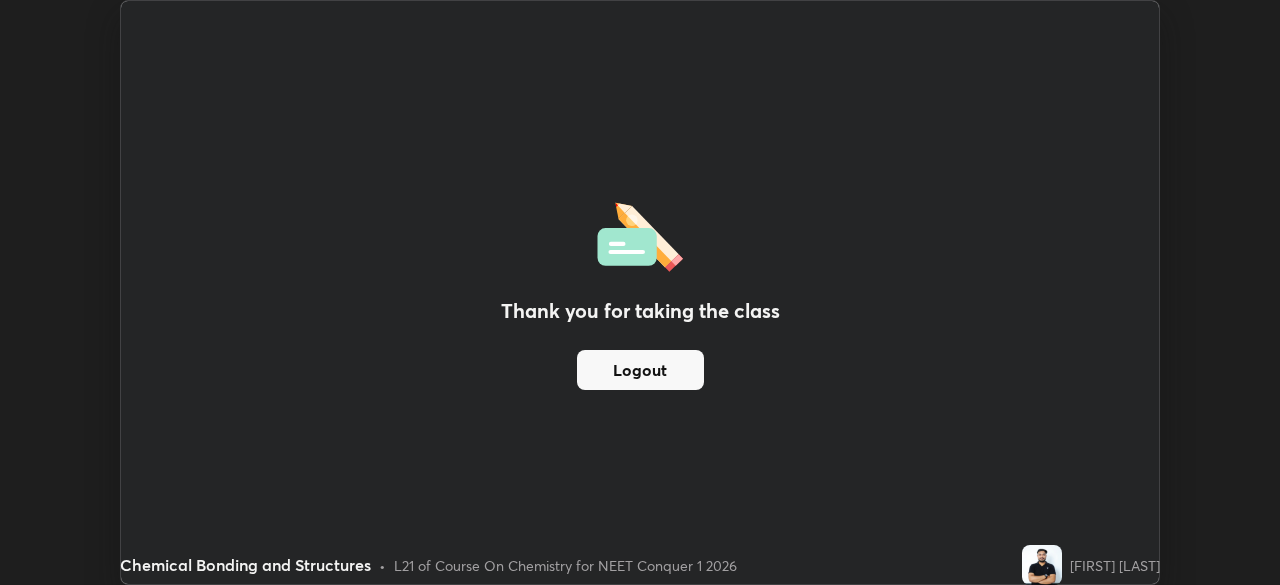 scroll, scrollTop: 585, scrollLeft: 1280, axis: both 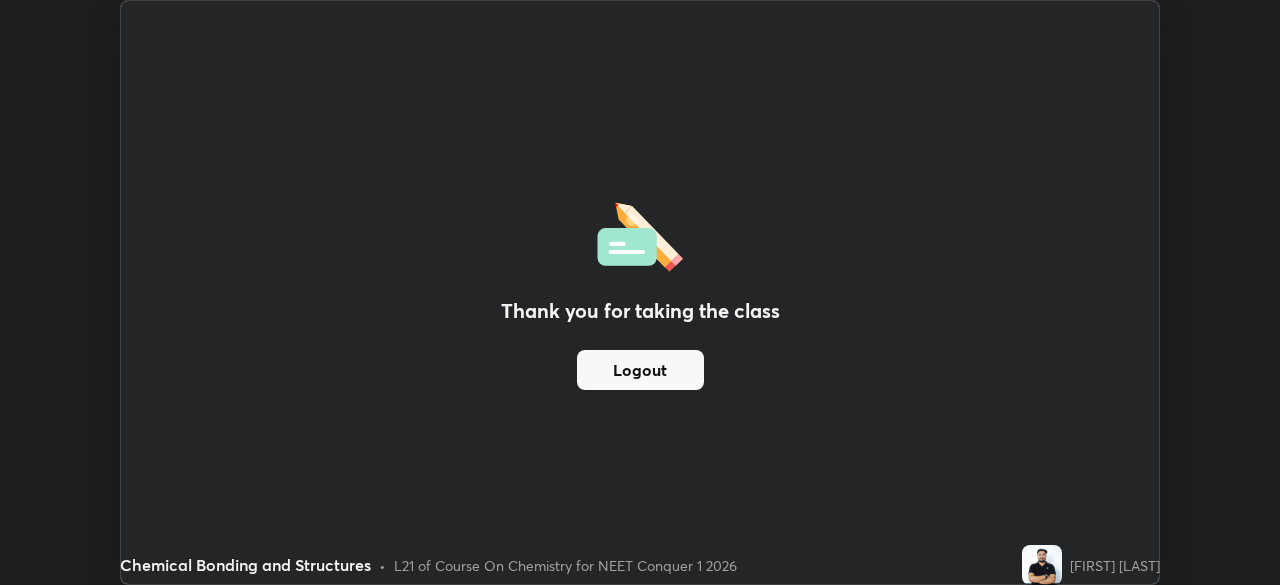 click at bounding box center (1042, 565) 